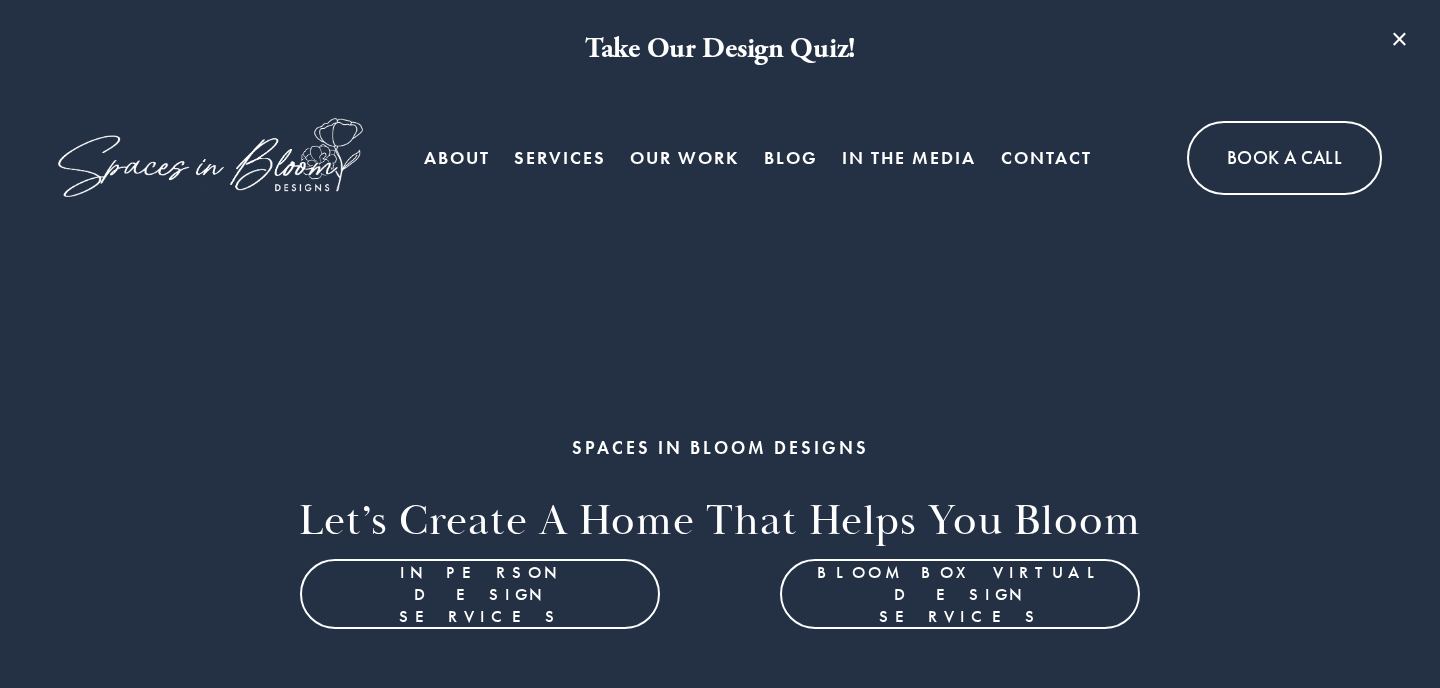 scroll, scrollTop: 0, scrollLeft: 0, axis: both 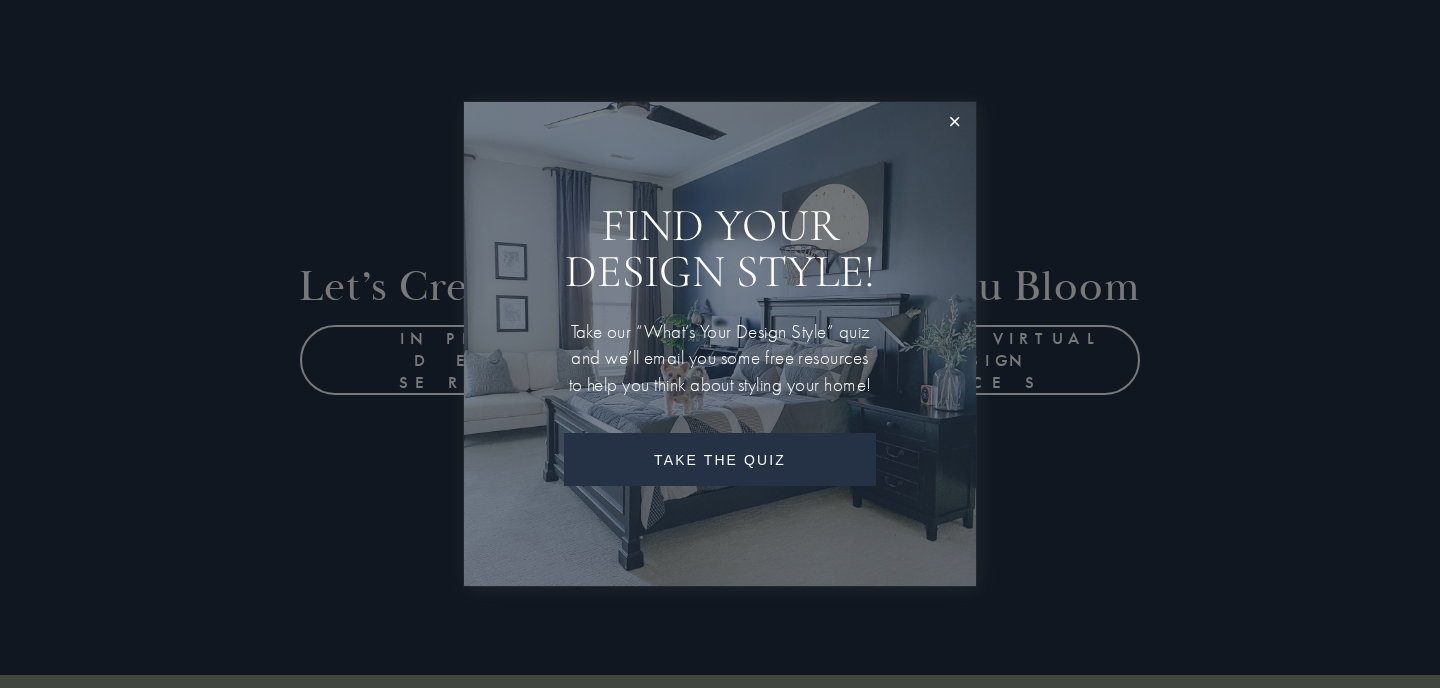 click at bounding box center (954, 123) 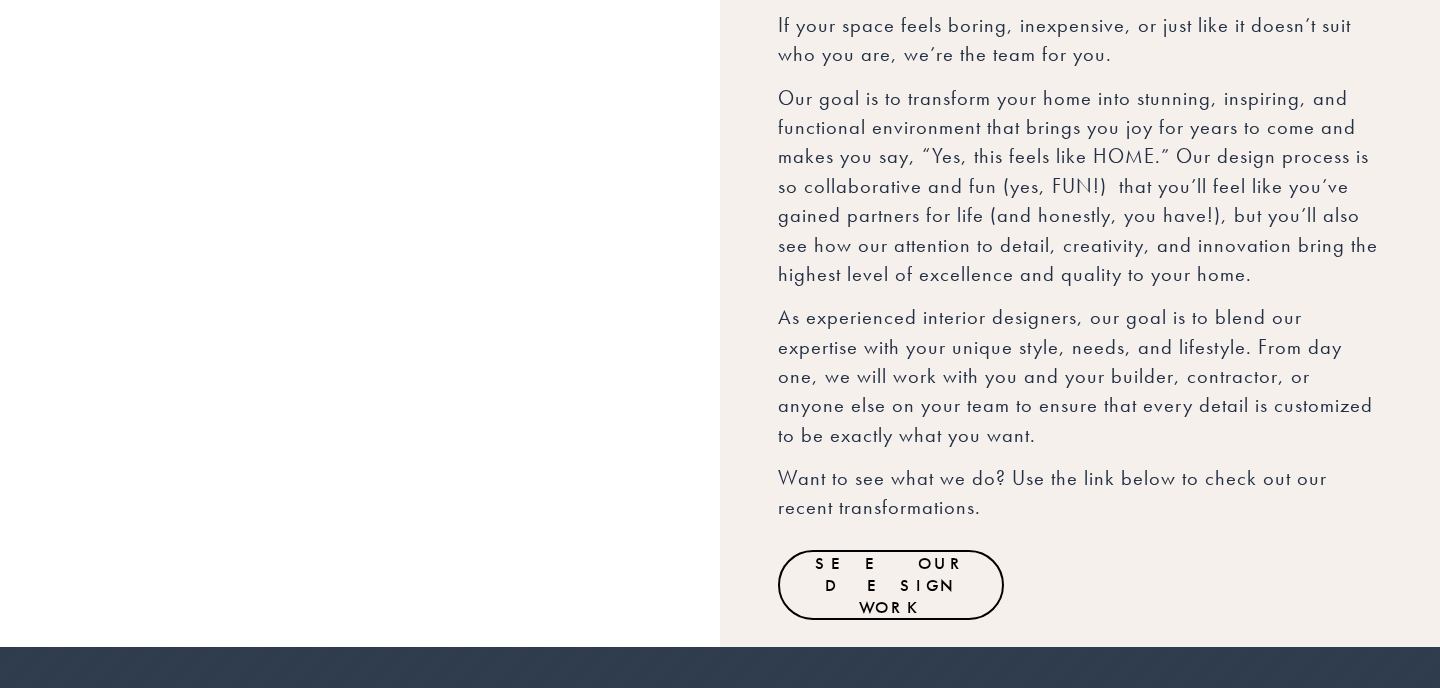 scroll, scrollTop: 1453, scrollLeft: 0, axis: vertical 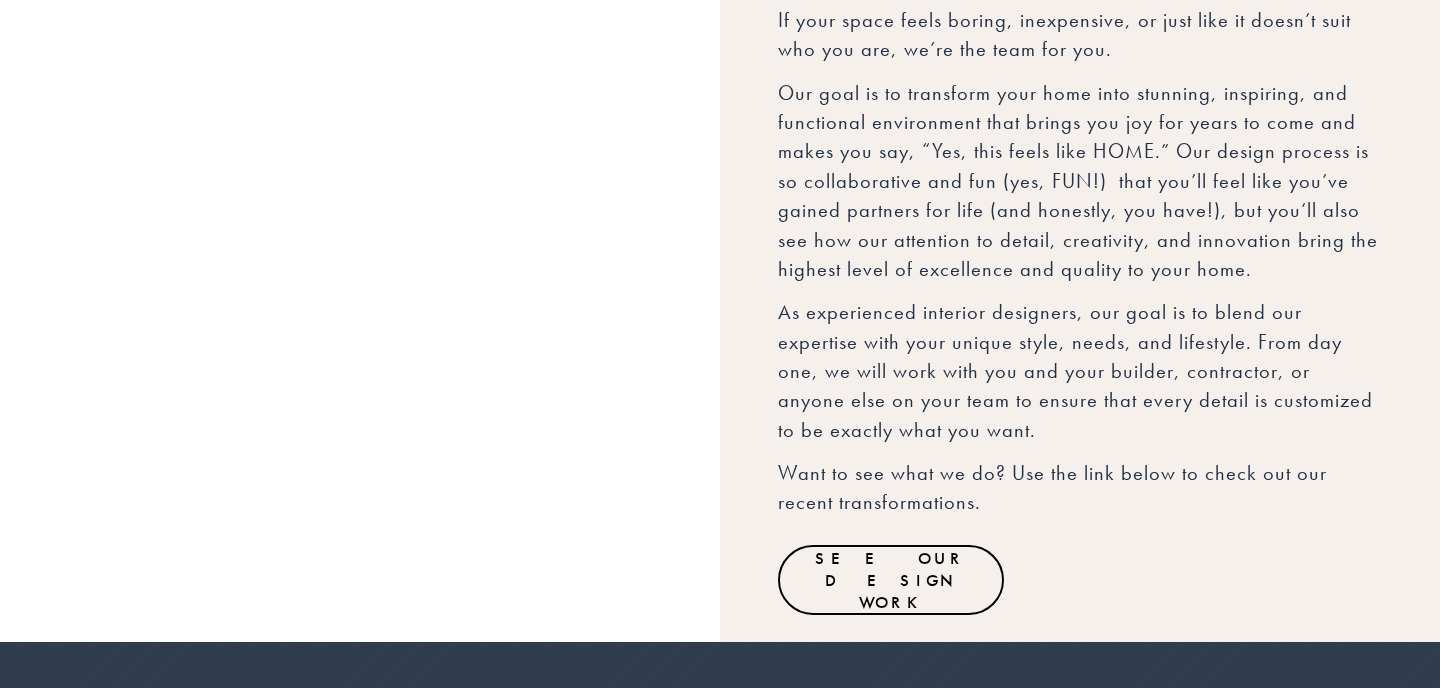 click on "See Our Design Work" at bounding box center (891, 580) 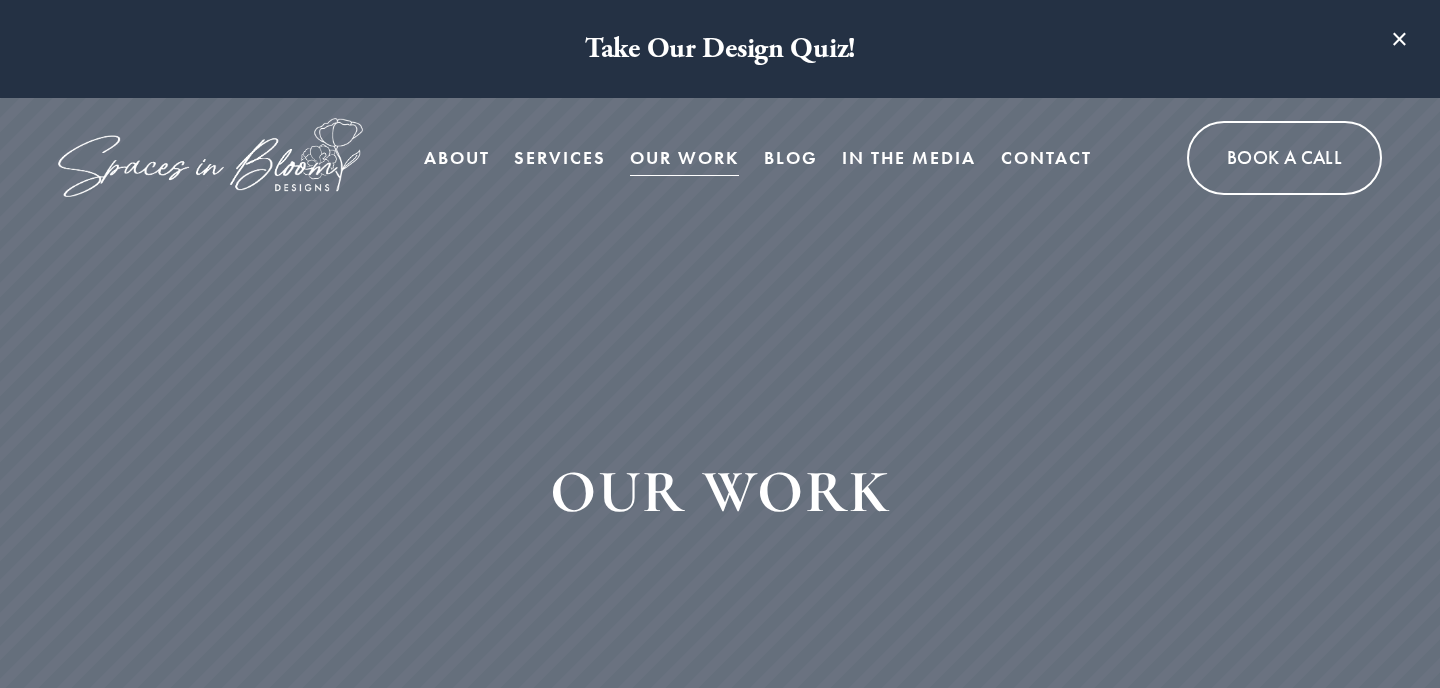 scroll, scrollTop: 0, scrollLeft: 0, axis: both 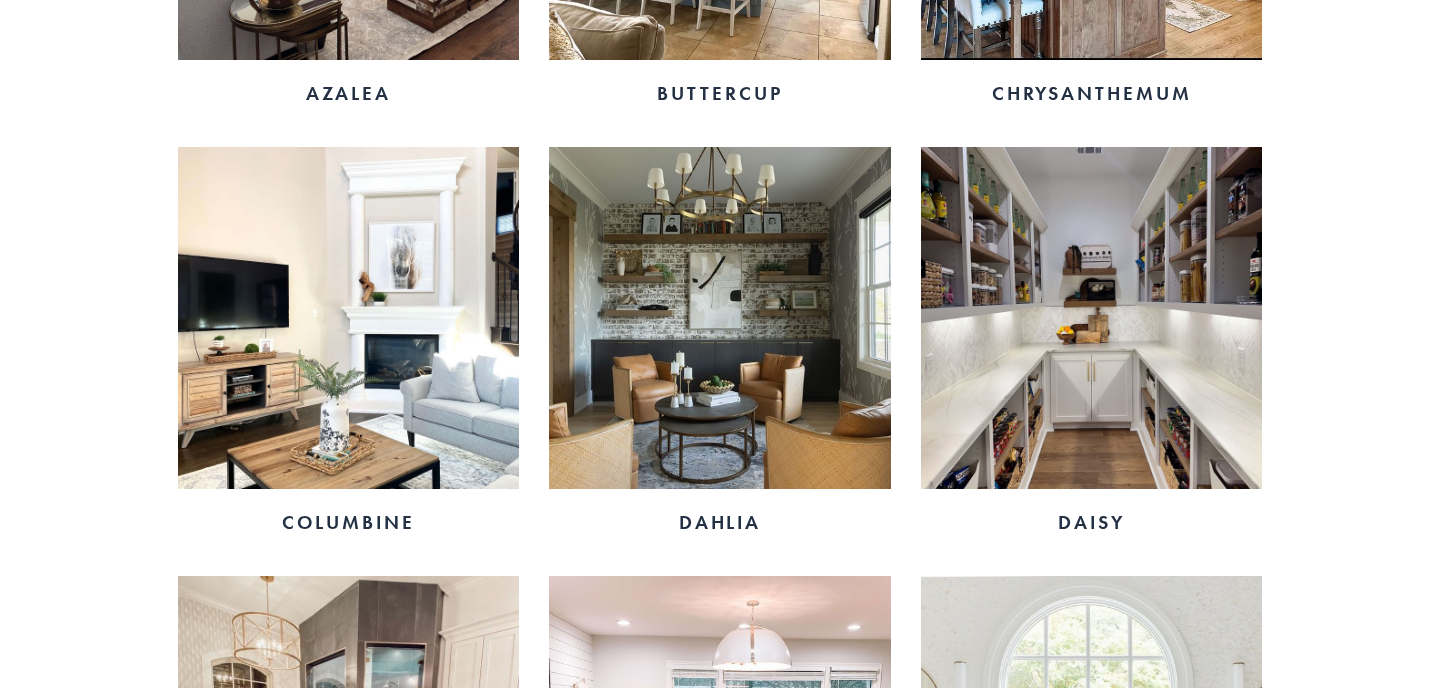 click at bounding box center [720, 318] 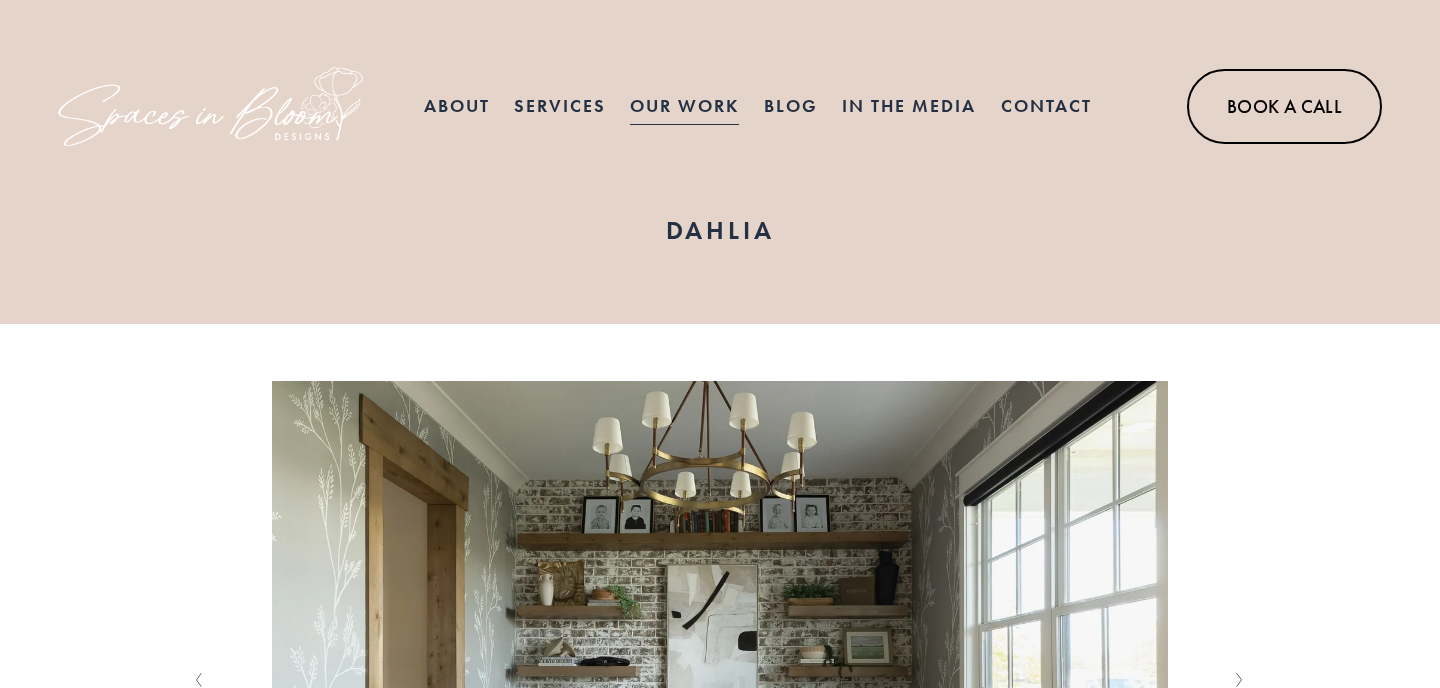 scroll, scrollTop: 0, scrollLeft: 0, axis: both 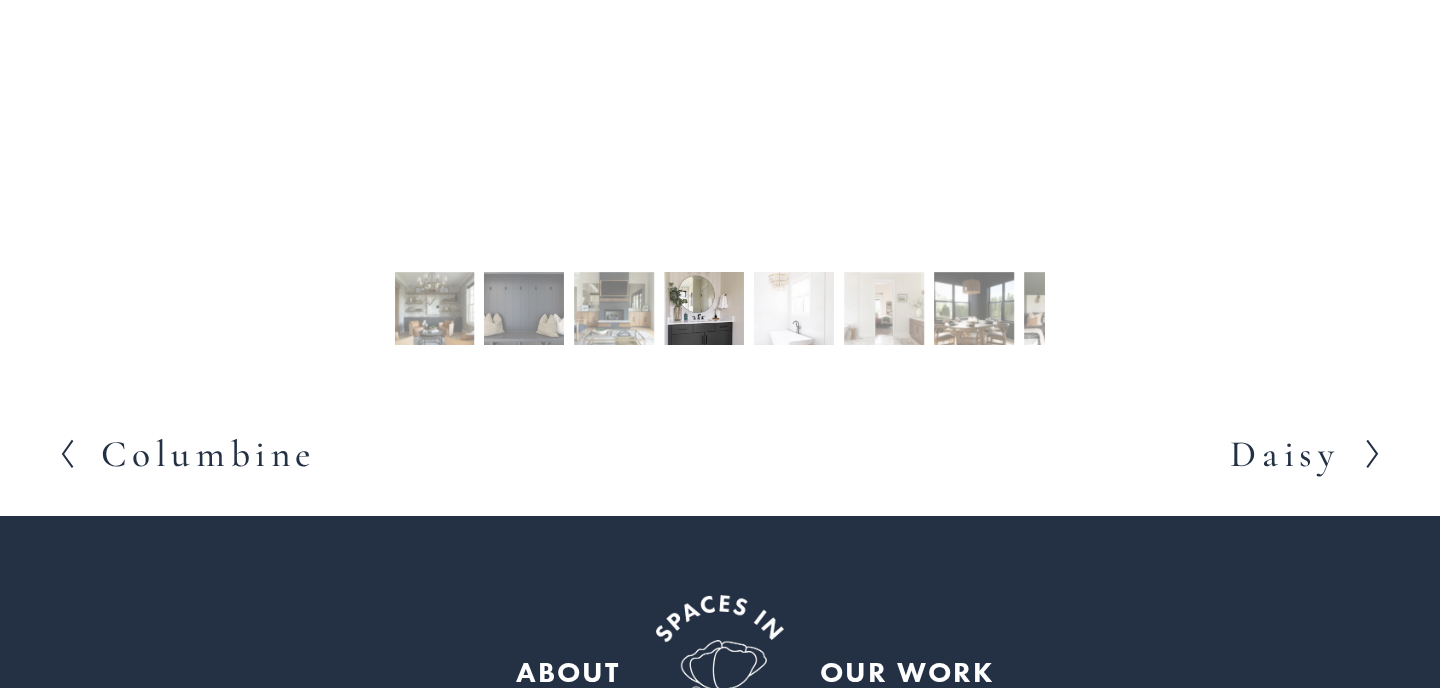 click on "Slide 2
Slide 2 (current slide)" at bounding box center [524, 312] 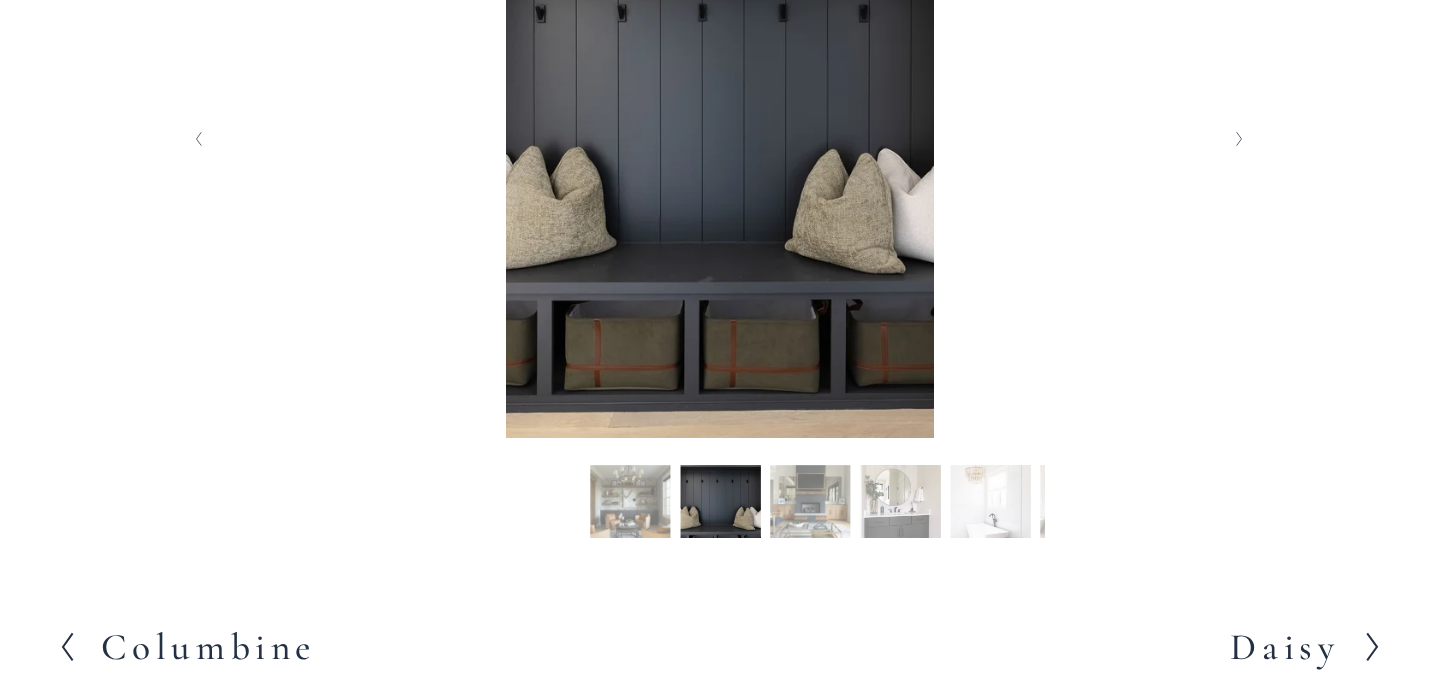 scroll, scrollTop: 584, scrollLeft: 0, axis: vertical 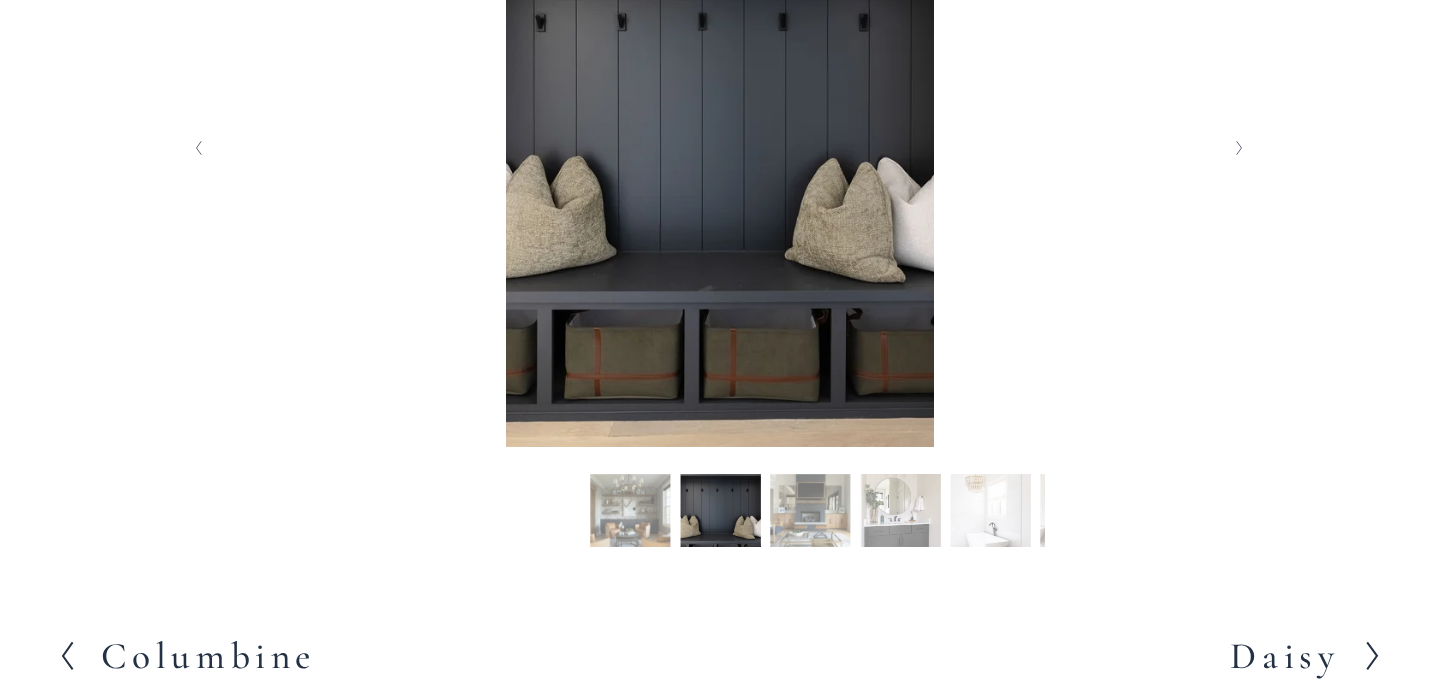 click on "Slide 3
Slide 3 (current slide)" at bounding box center (810, 514) 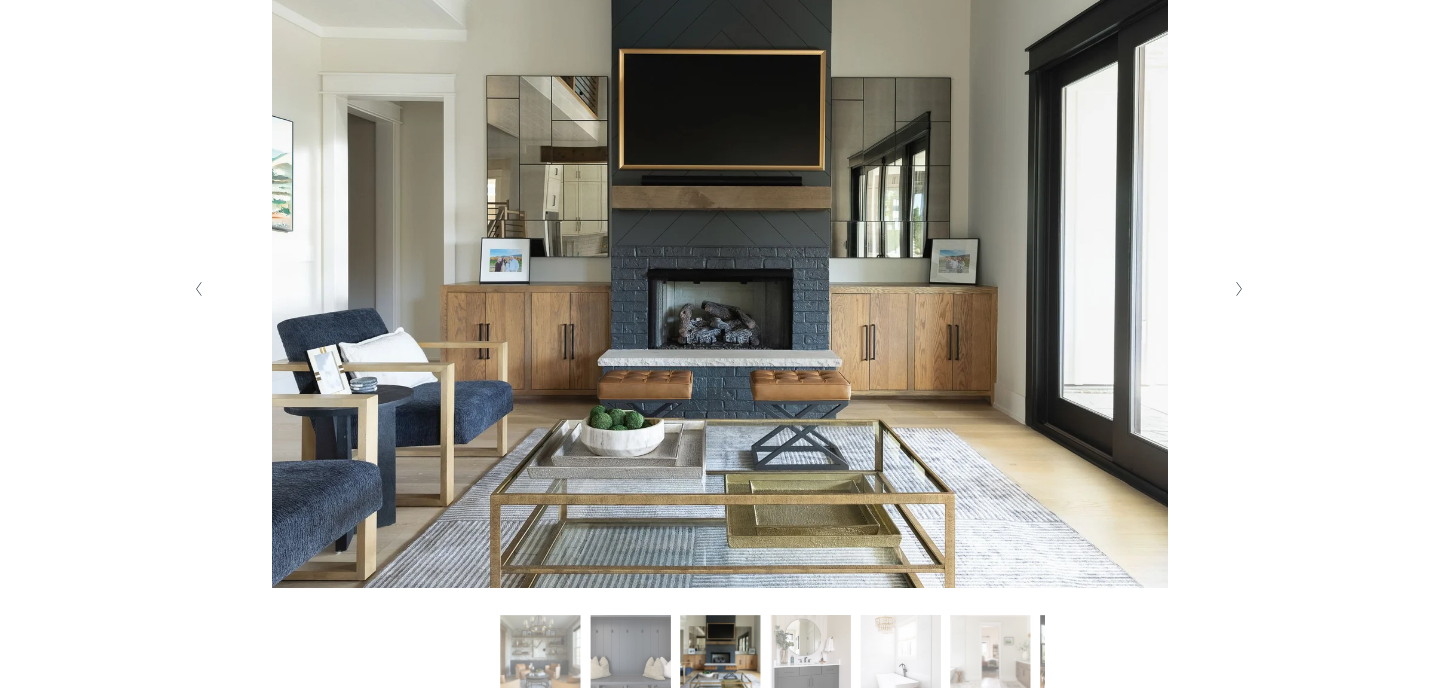 scroll, scrollTop: 440, scrollLeft: 0, axis: vertical 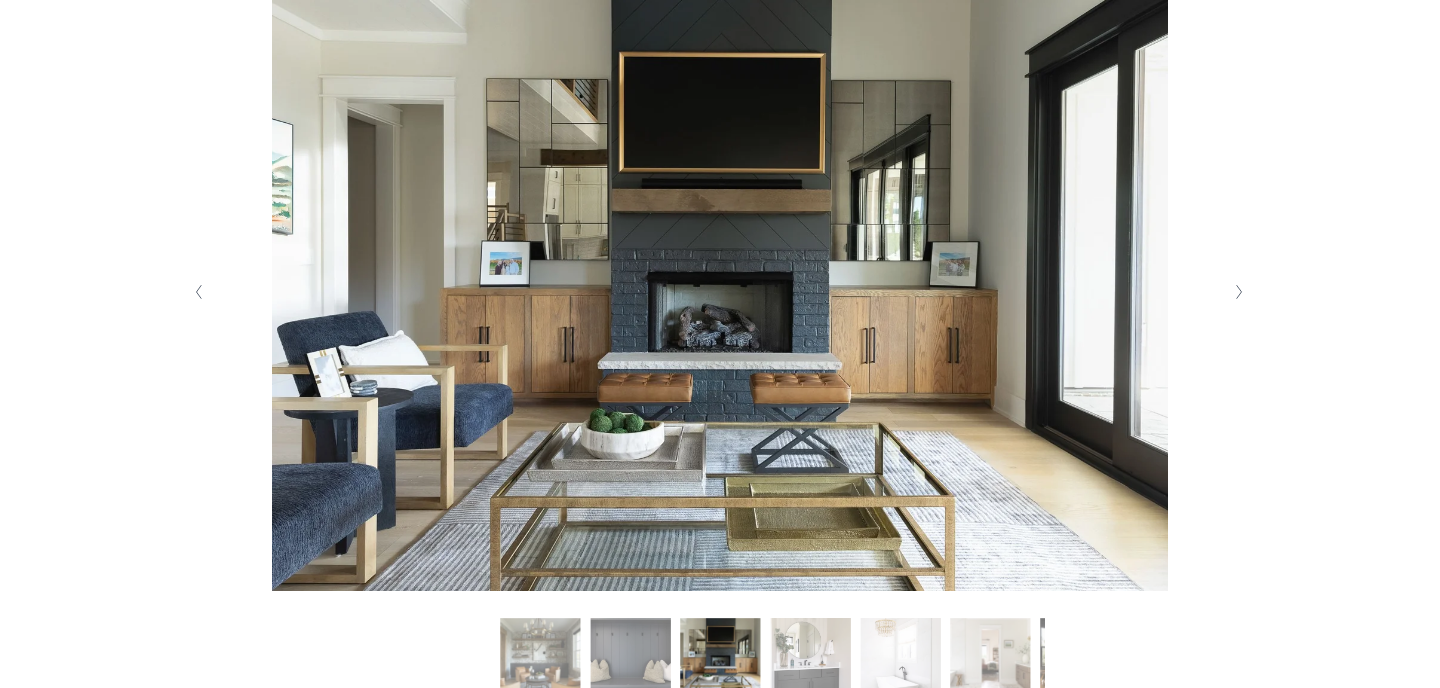 click on "Slide 5
Slide 5 (current slide)" at bounding box center (900, 658) 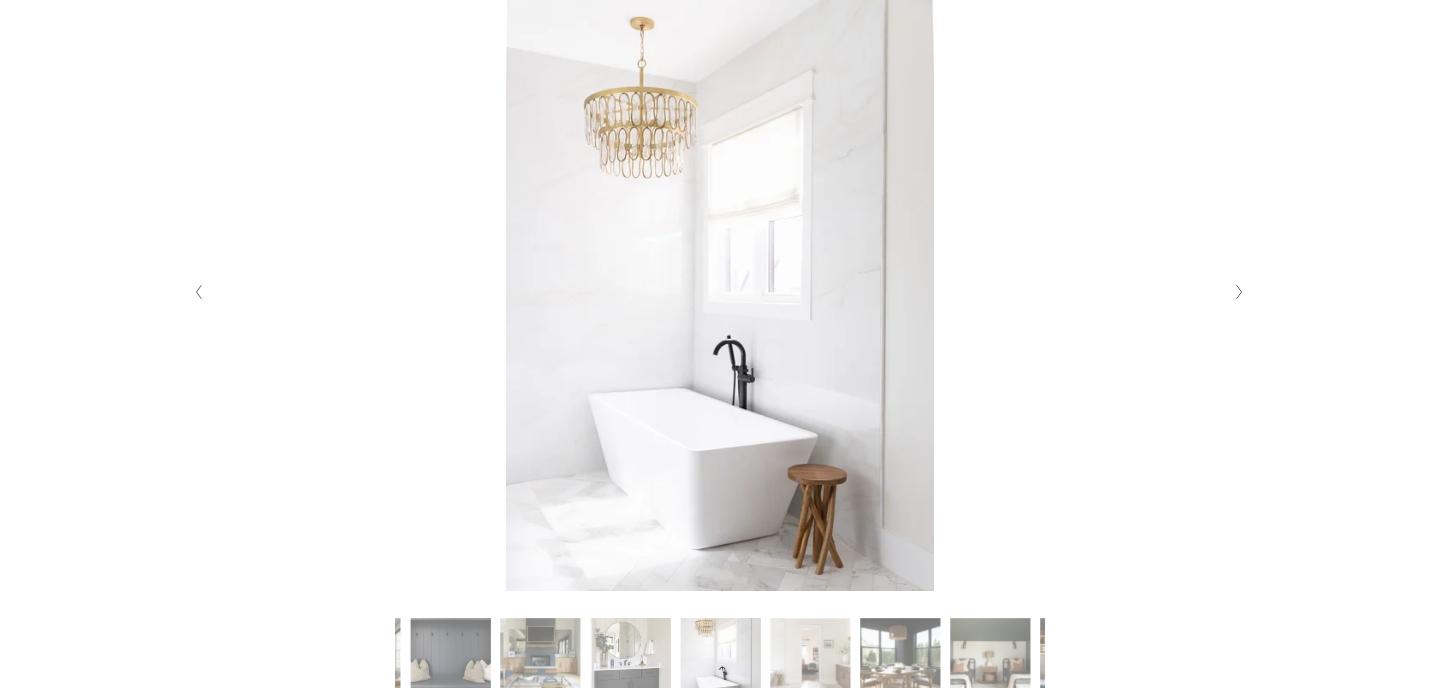 click on "Slide 8
Slide 8 (current slide)" at bounding box center (990, 658) 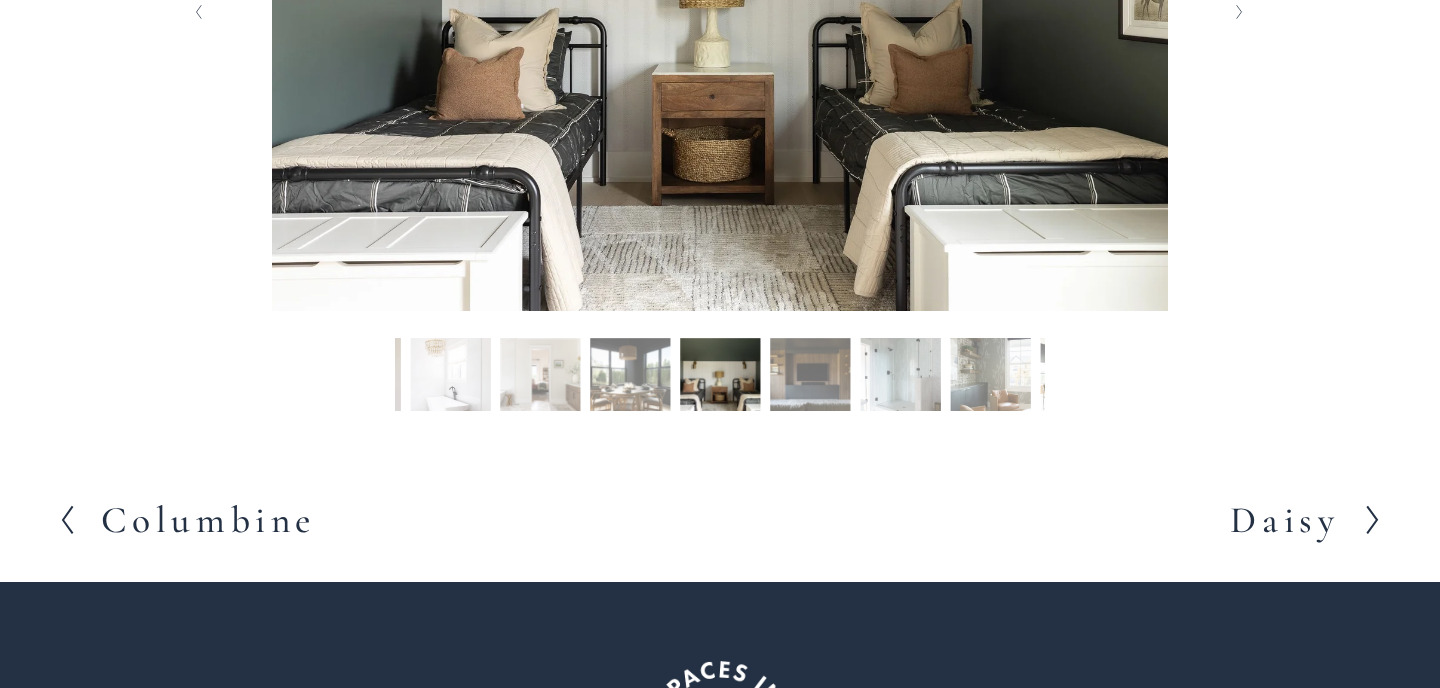 scroll, scrollTop: 726, scrollLeft: 0, axis: vertical 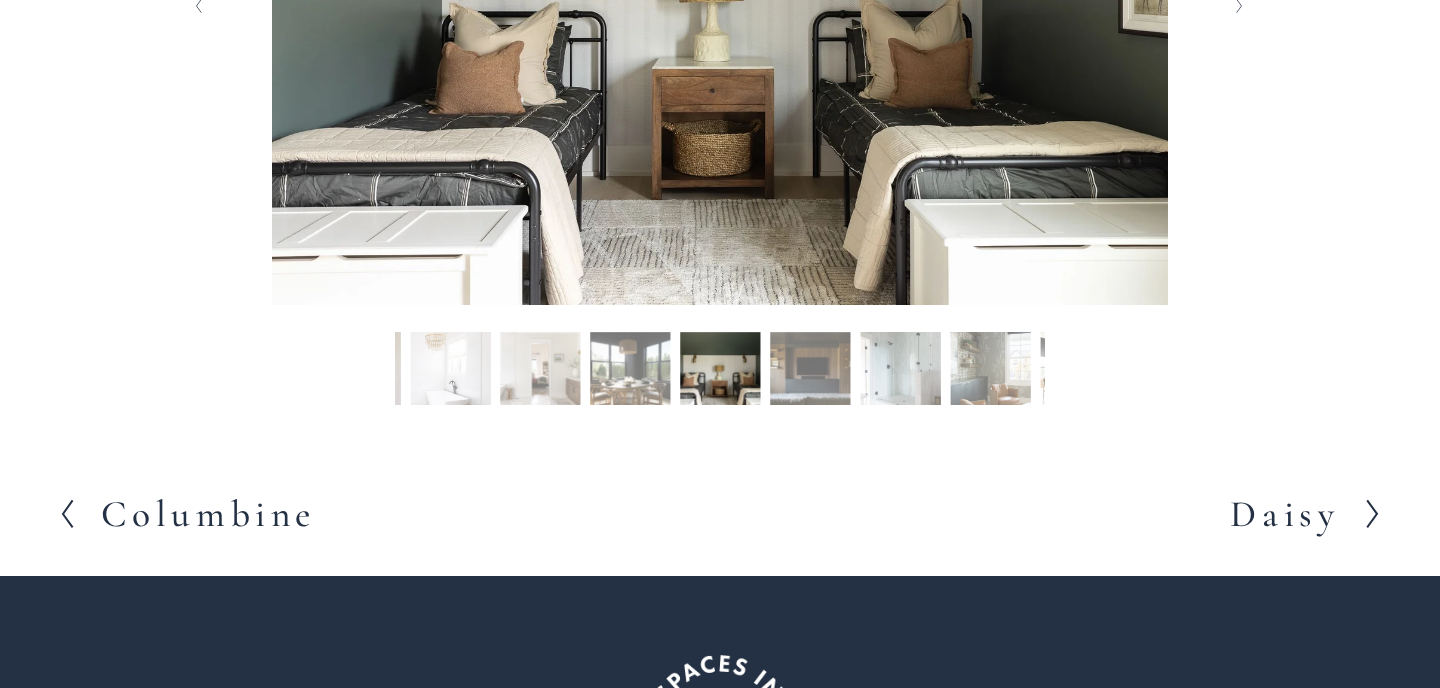 click on "Slide 10
Slide 10 (current slide)" at bounding box center (900, 372) 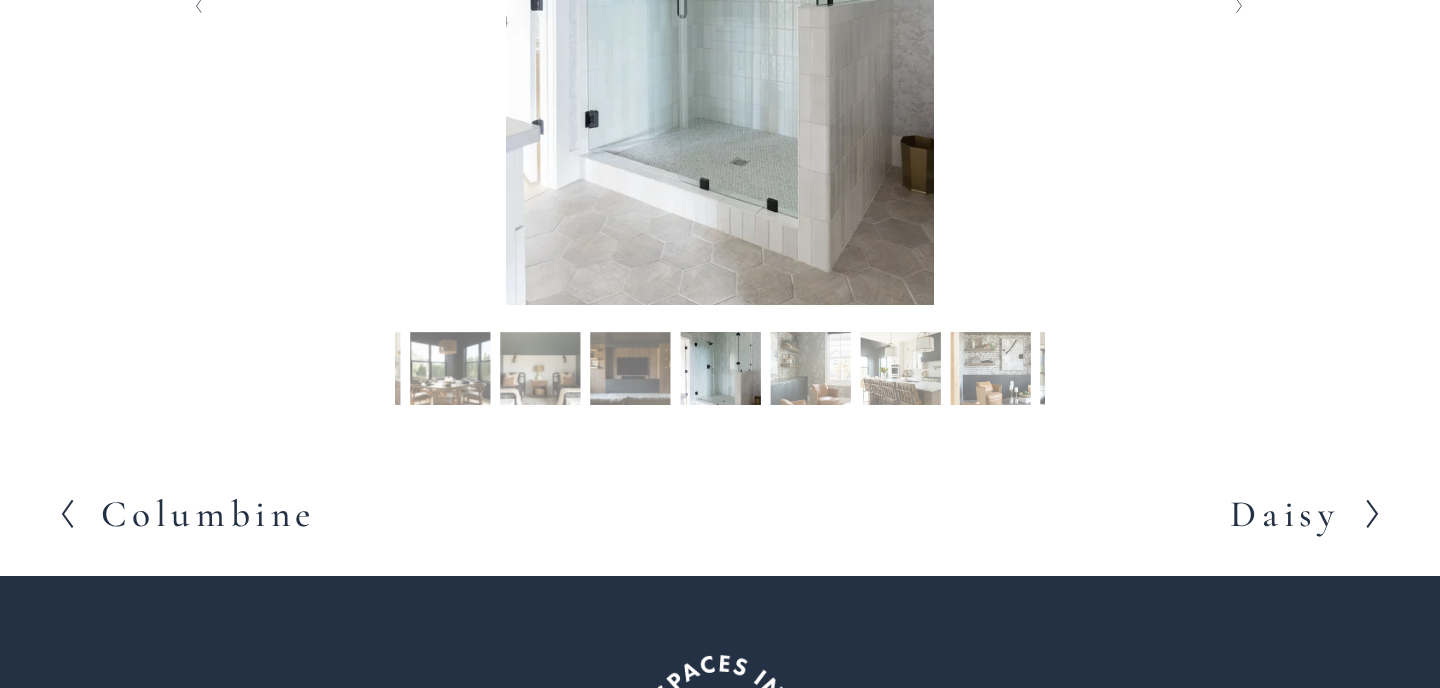 click on "Slide 13
Slide 13 (current slide)" at bounding box center [990, 372] 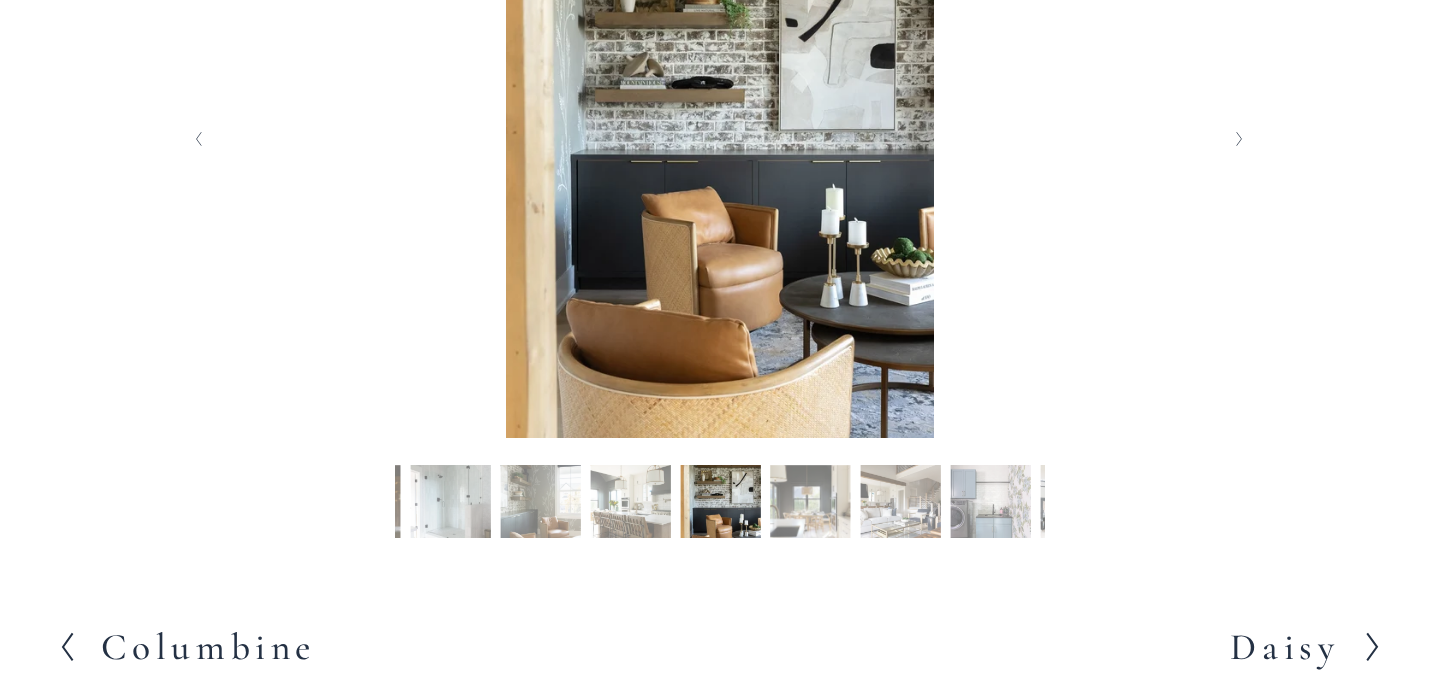 scroll, scrollTop: 594, scrollLeft: 0, axis: vertical 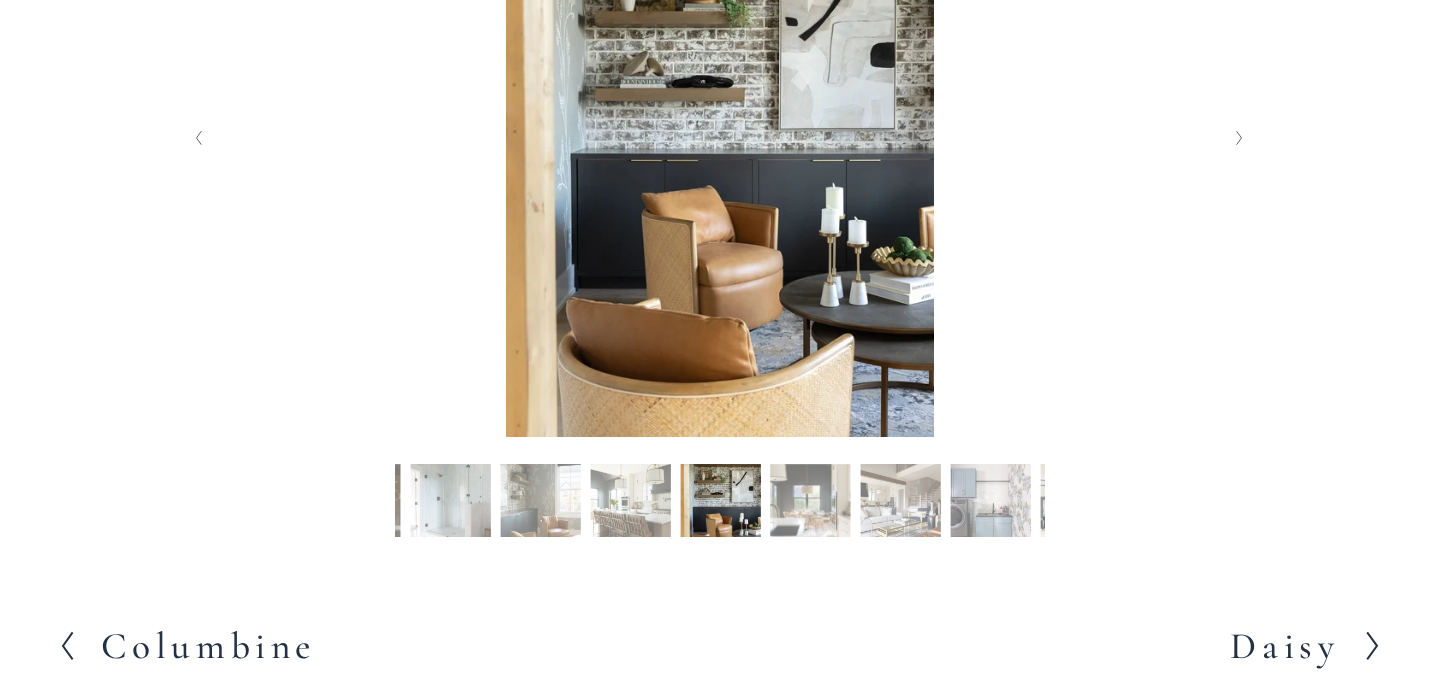 click on "Slide 16
Slide 16 (current slide)" at bounding box center [990, 504] 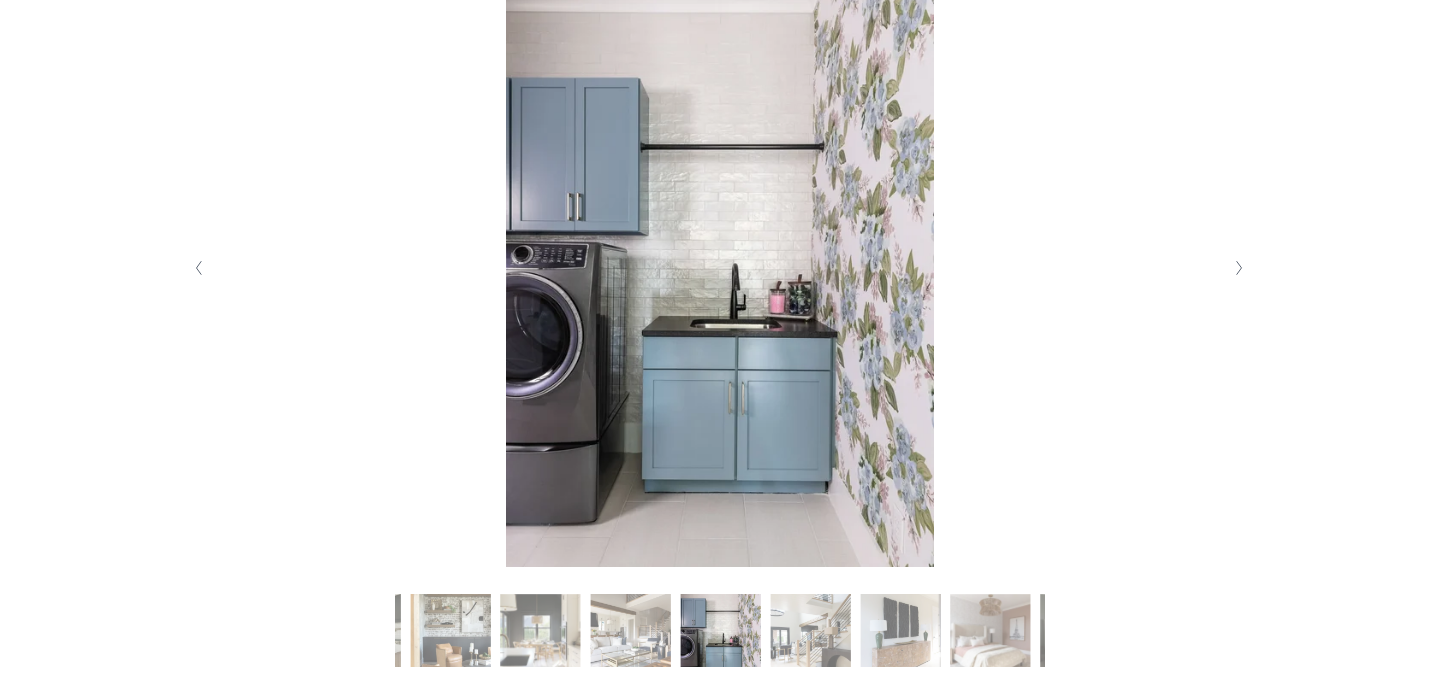 scroll, scrollTop: 457, scrollLeft: 0, axis: vertical 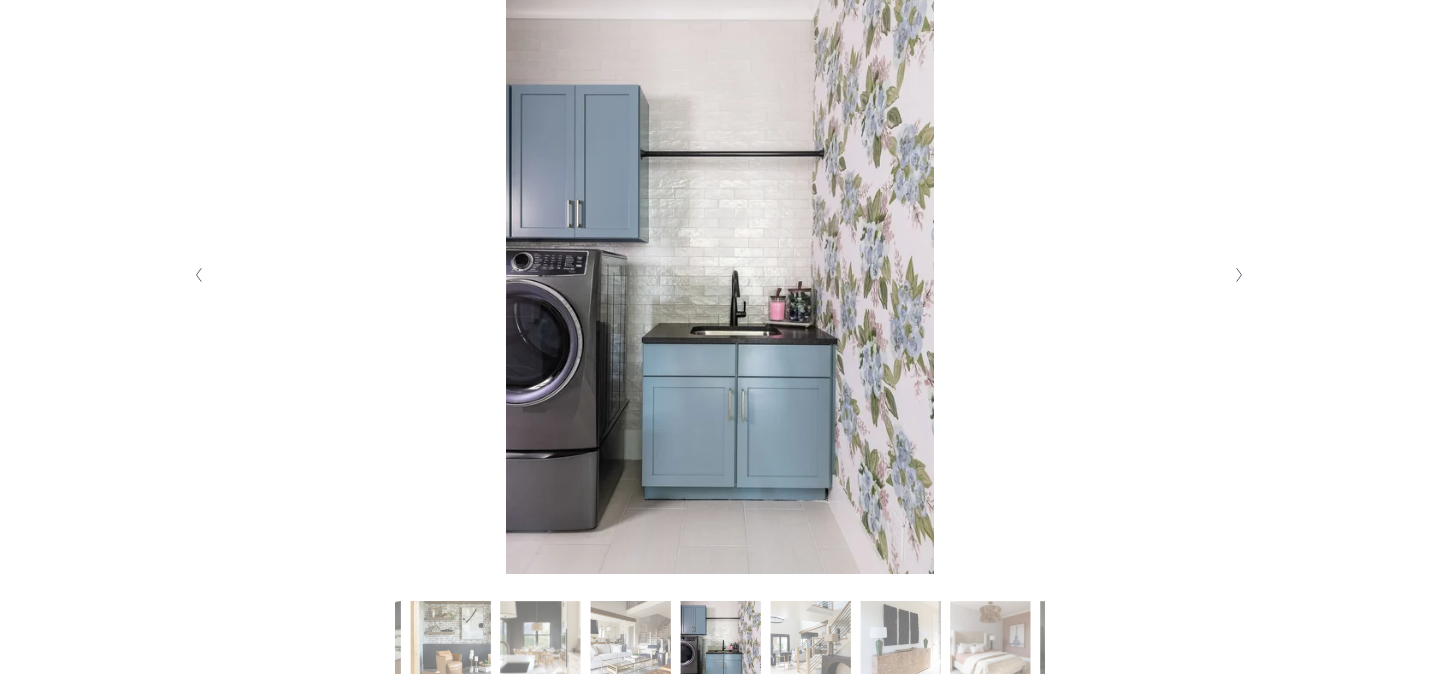 click on "Slide 19
Slide 19 (current slide)" at bounding box center (990, 641) 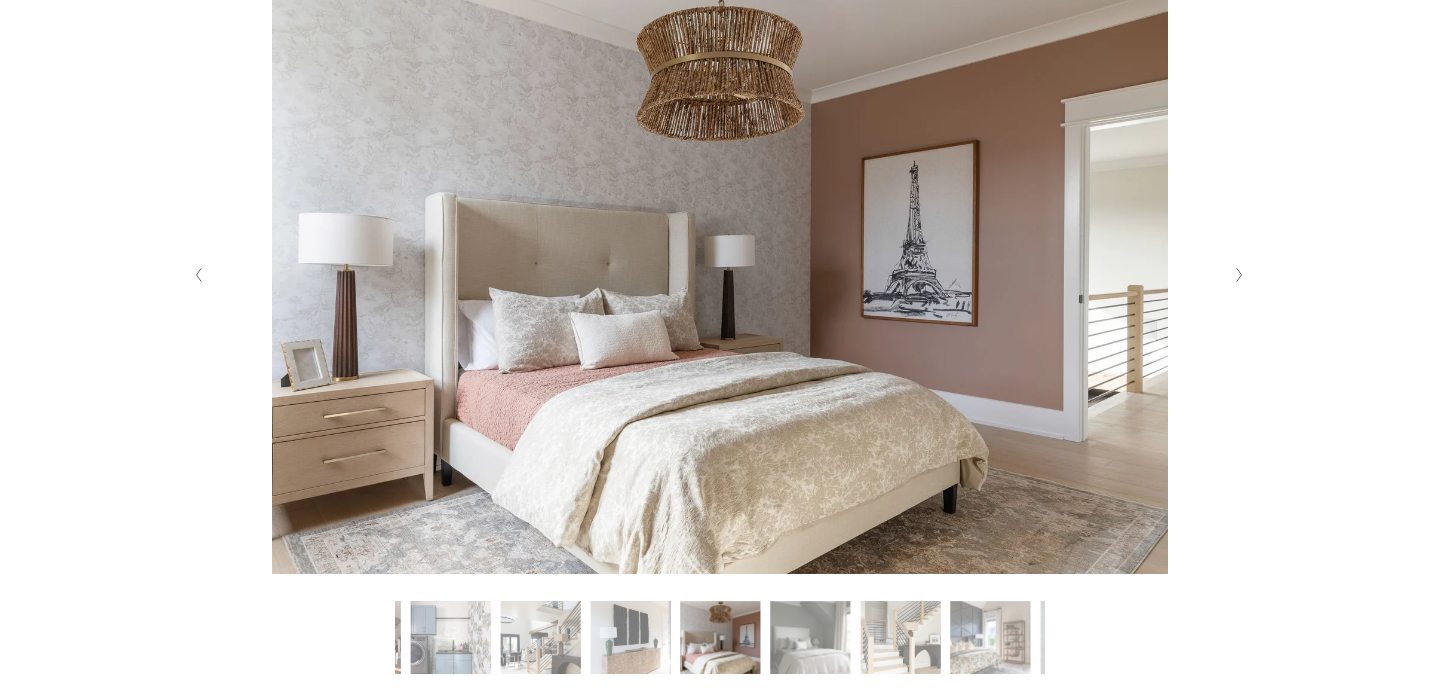 click on "Slide 22
Slide 22 (current slide)" at bounding box center (990, 641) 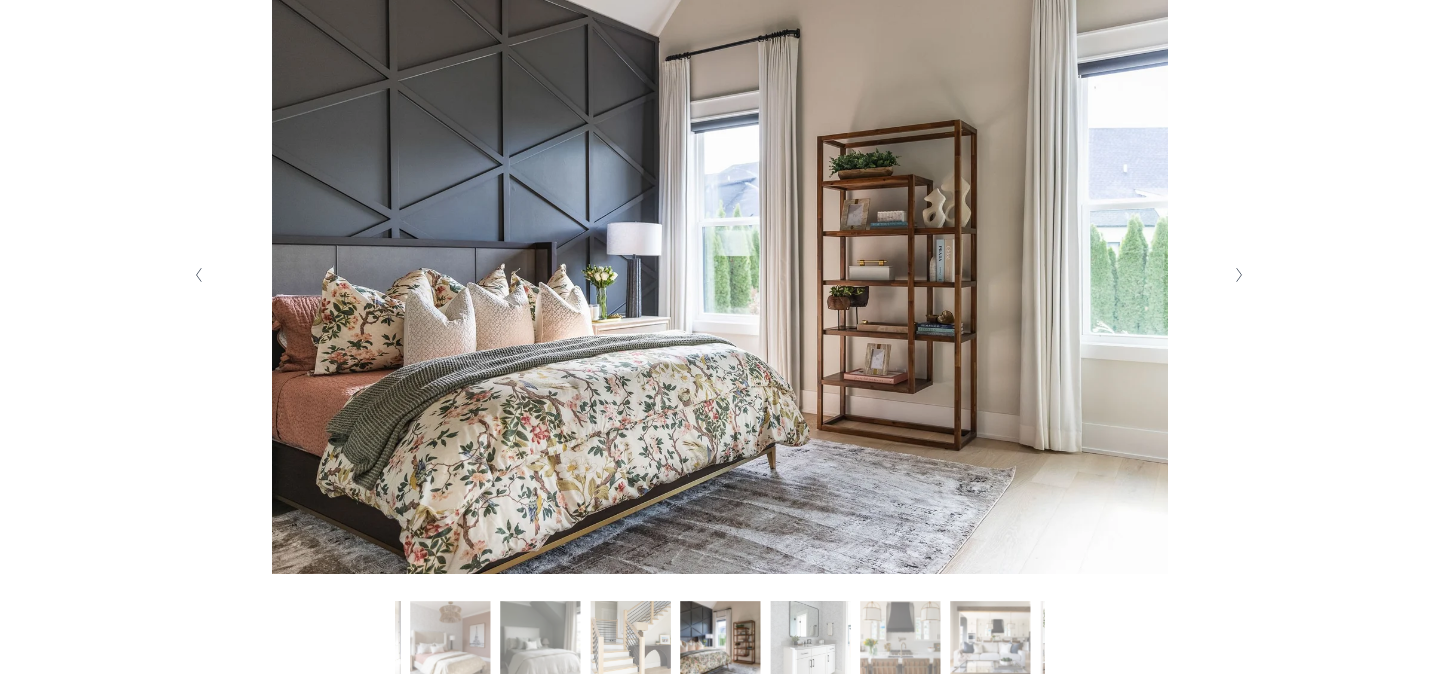click on "Slide 25
Slide 25 (current slide)" at bounding box center (990, 641) 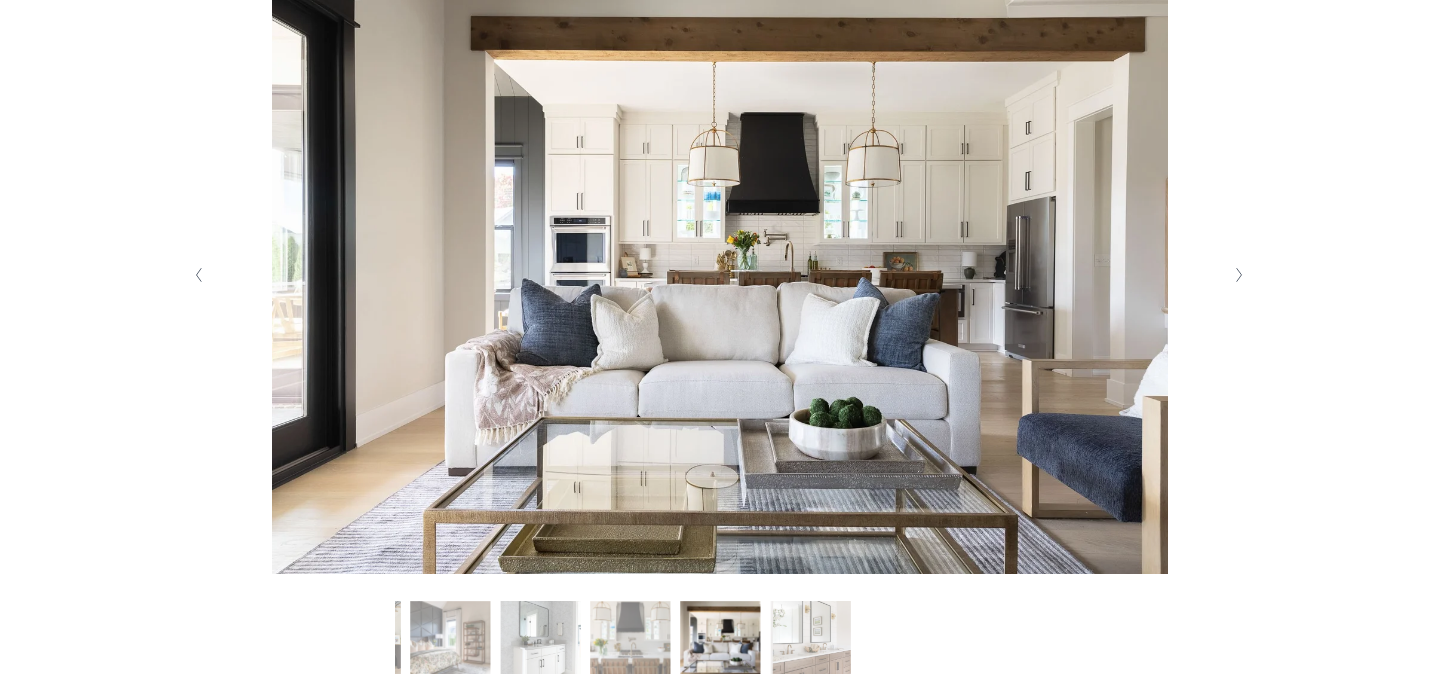 click on "Slide 26
Slide 26 (current slide)" at bounding box center (810, 641) 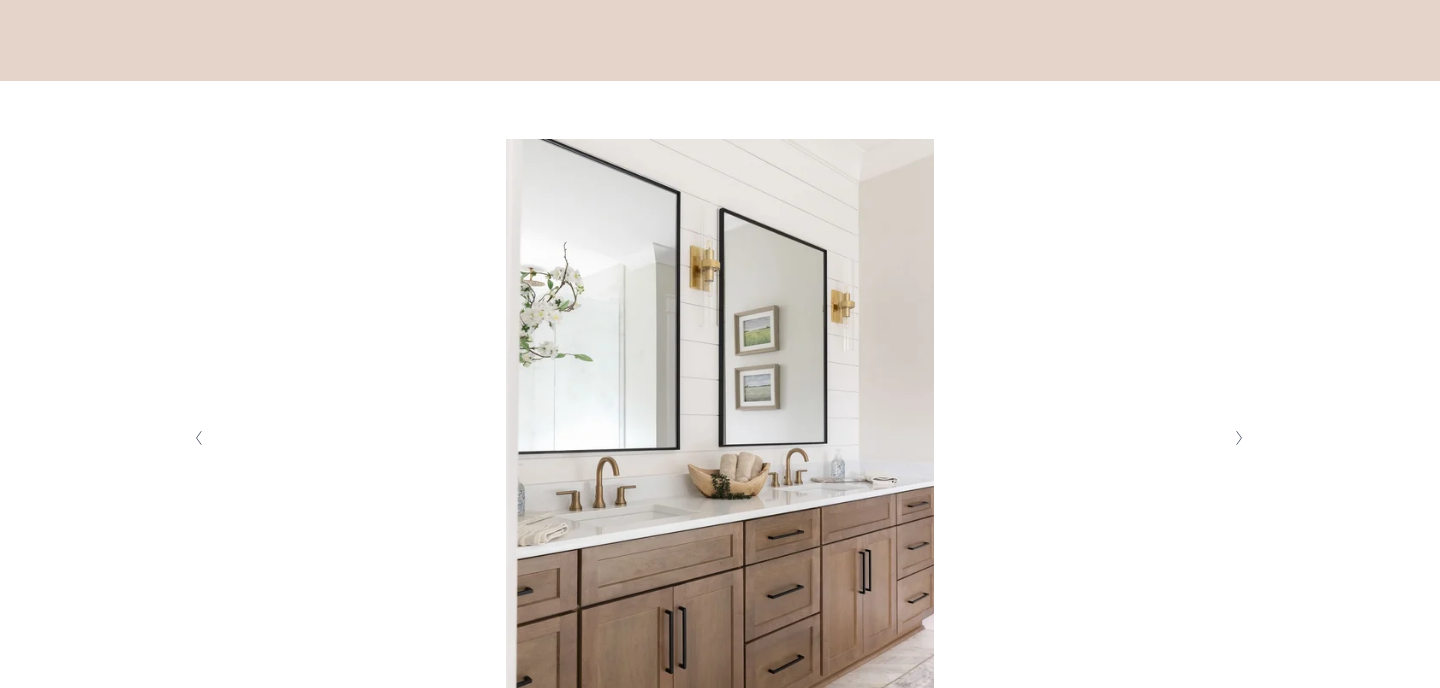 scroll, scrollTop: 0, scrollLeft: 0, axis: both 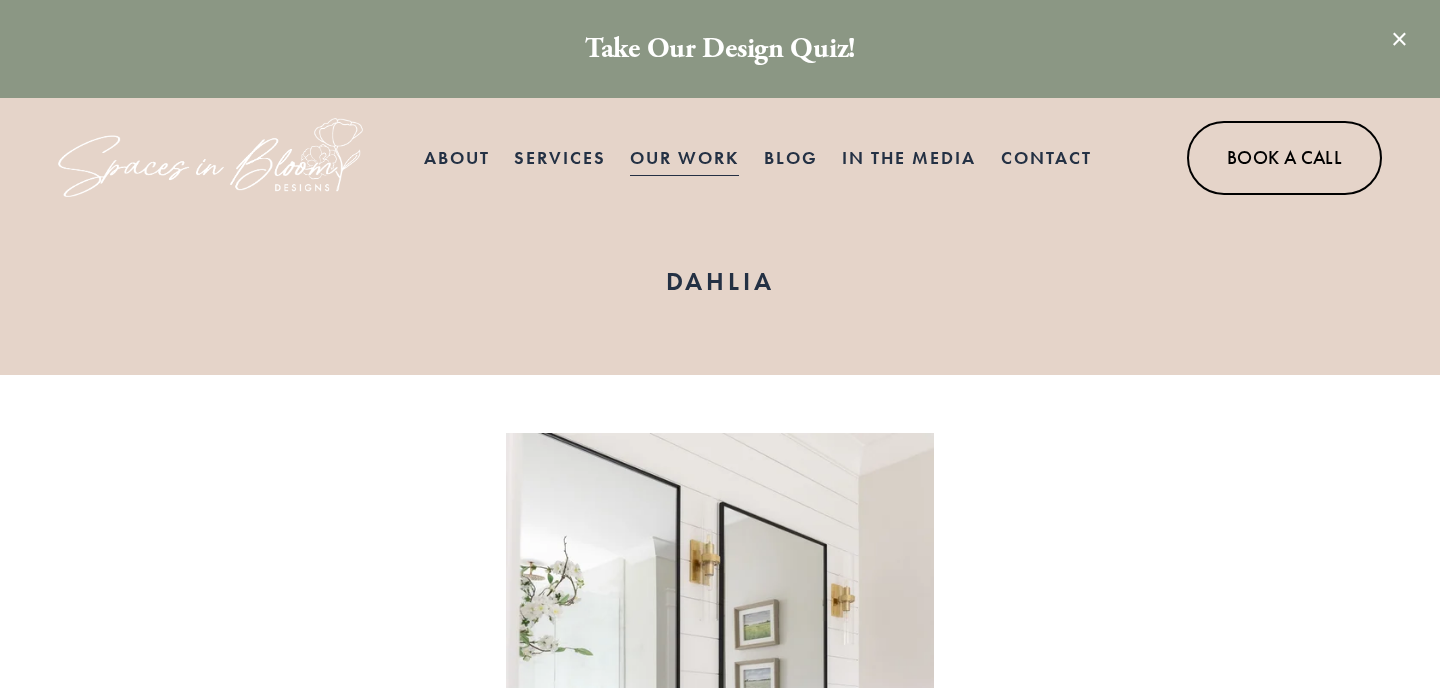 click on "Services" at bounding box center (560, 158) 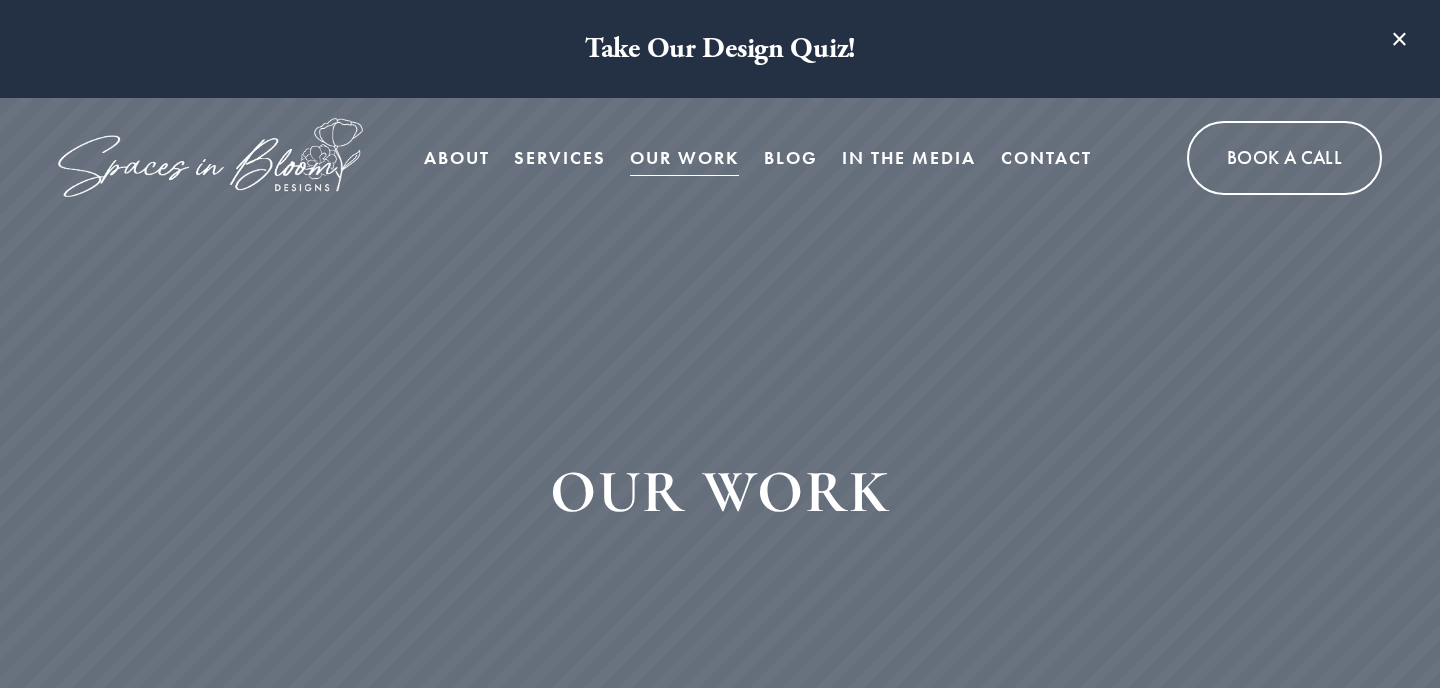 scroll, scrollTop: 0, scrollLeft: 0, axis: both 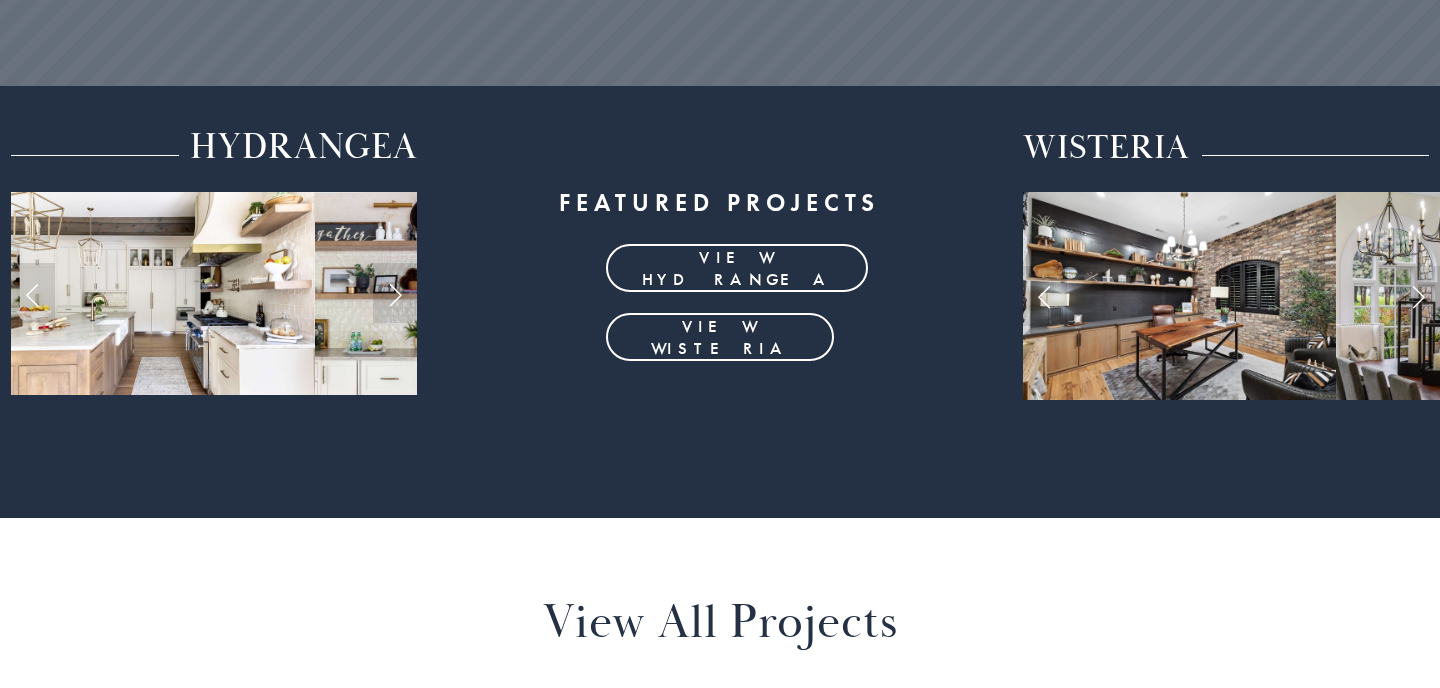 click at bounding box center (382, 293) 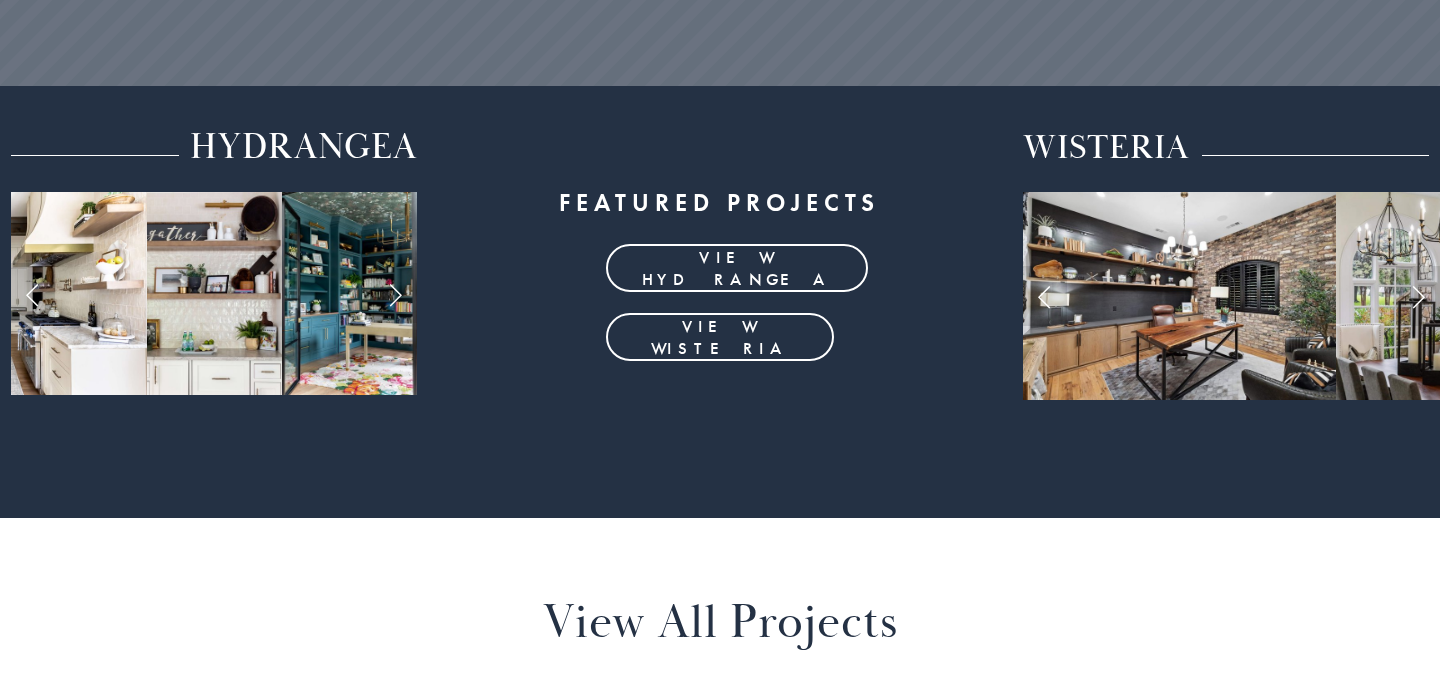 click on "view hydrangea" at bounding box center (737, 268) 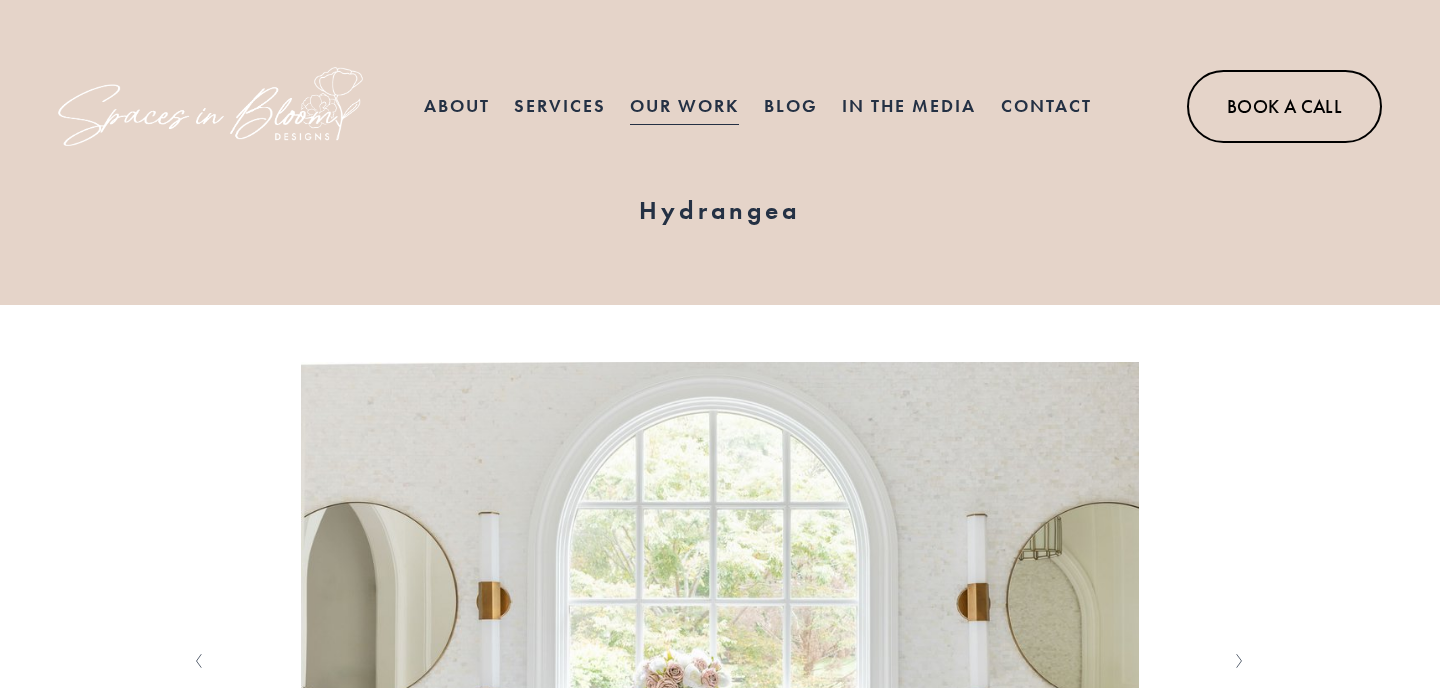 scroll, scrollTop: 0, scrollLeft: 0, axis: both 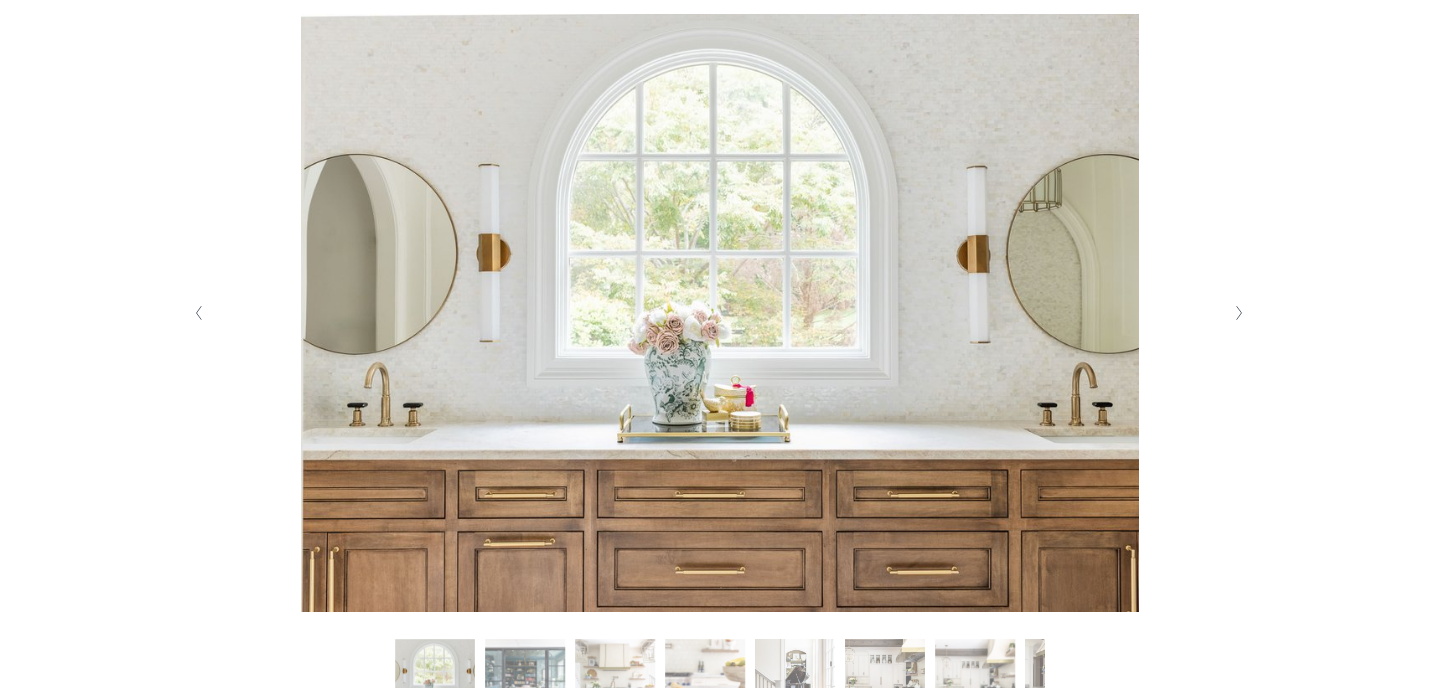 click at bounding box center [720, 313] 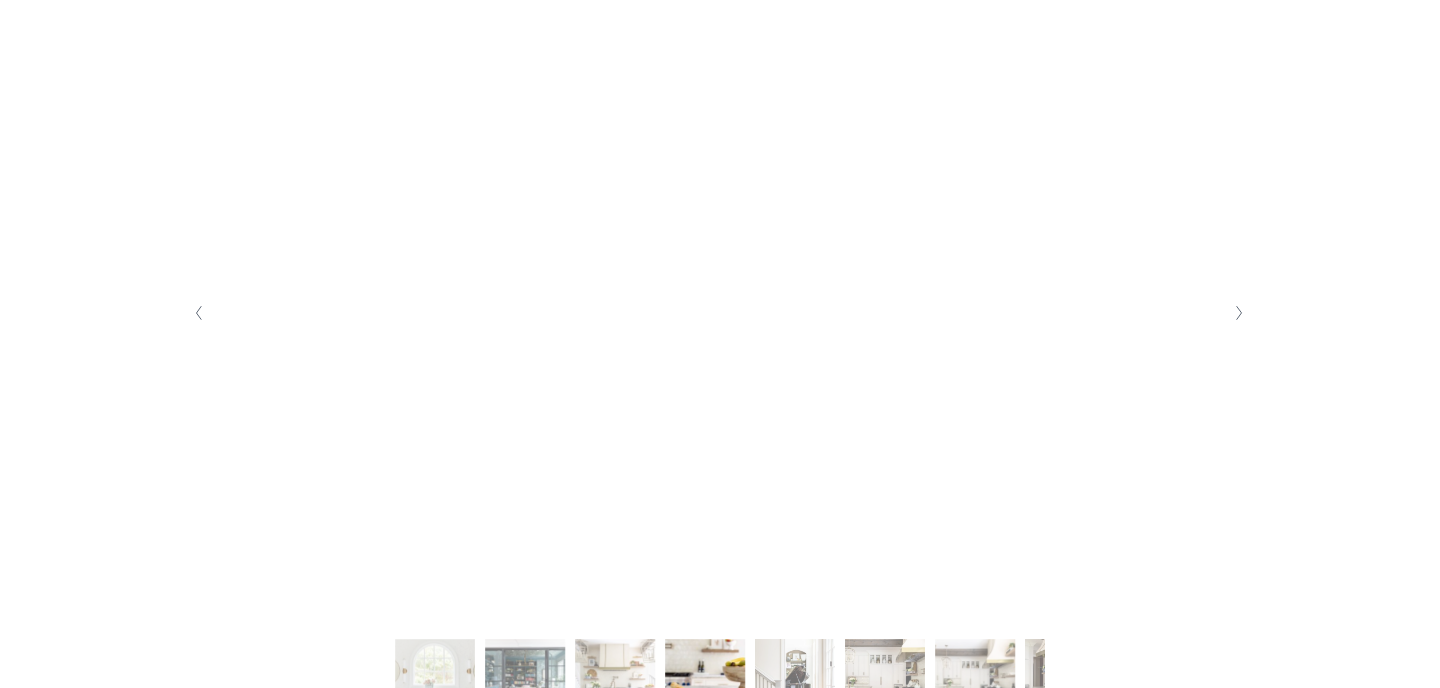 click on "Slide 2
Slide 2 (current slide)" at bounding box center [525, 679] 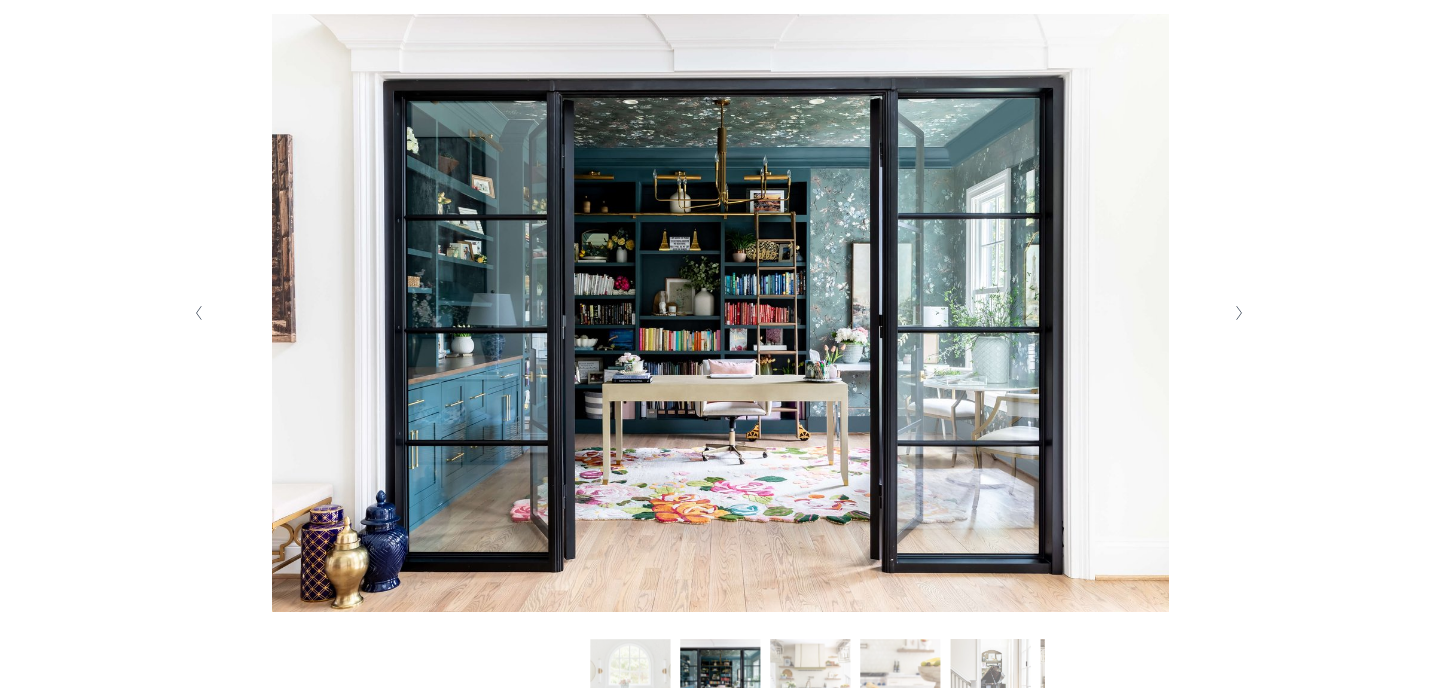 click on "Slide 3
Slide 3 (current slide)" at bounding box center (810, 679) 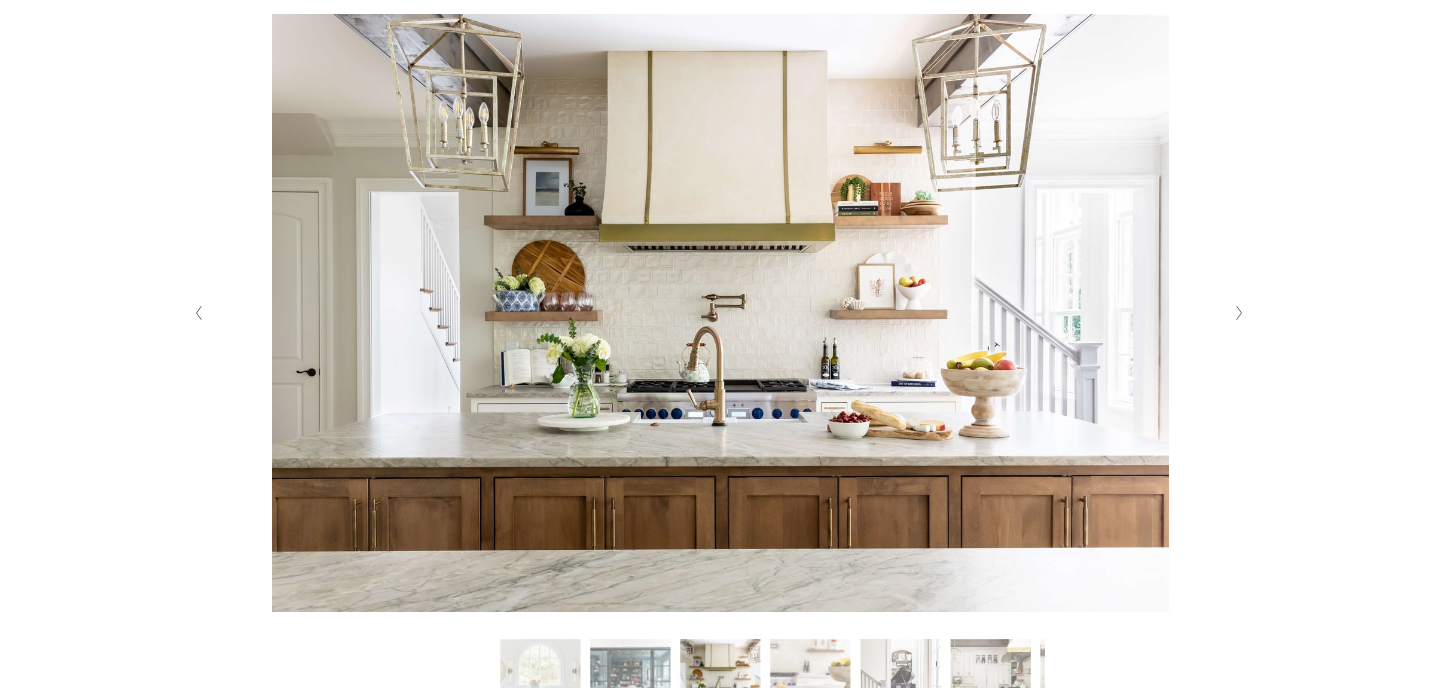 click on "Slide 4
Slide 4 (current slide)" at bounding box center [810, 679] 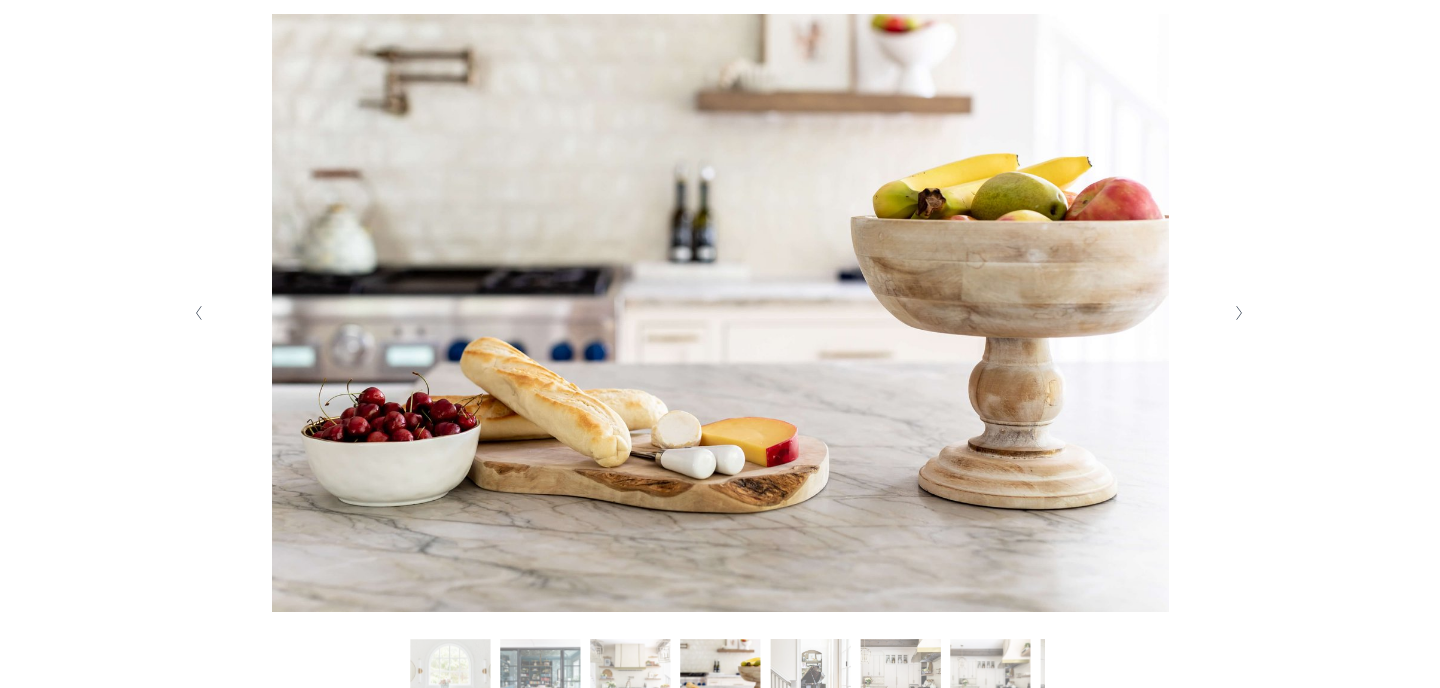 click on "Slide 6
Slide 6 (current slide)" at bounding box center [900, 679] 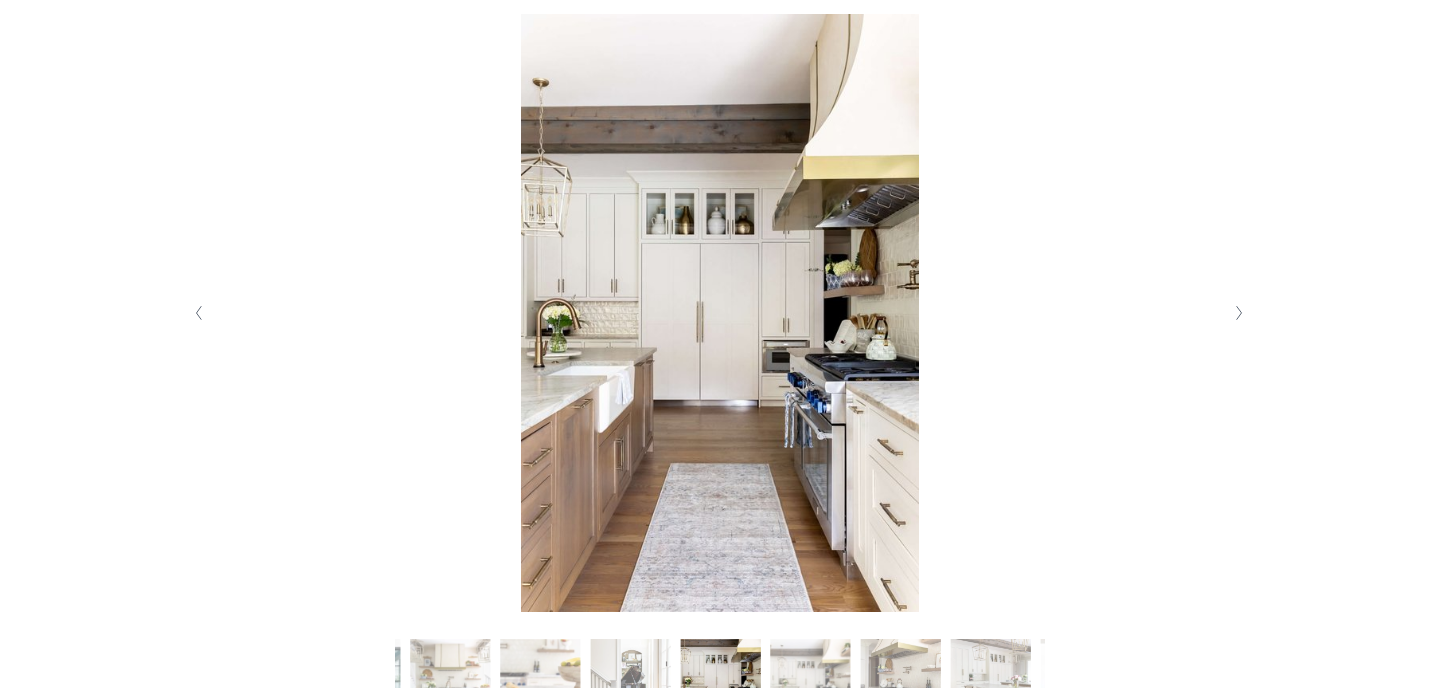 click on "Slide 8
Slide 8 (current slide)" at bounding box center (900, 679) 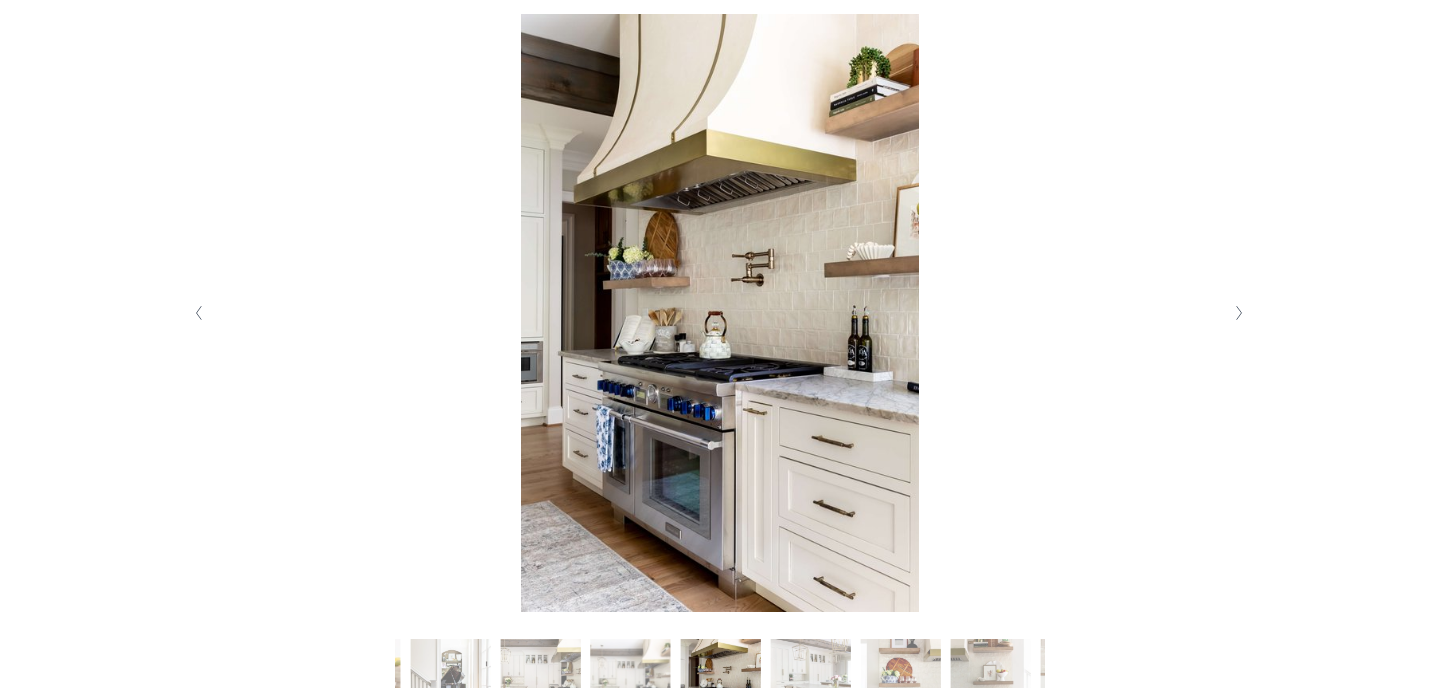 click on "Slide 10
Slide 10 (current slide)" at bounding box center (900, 679) 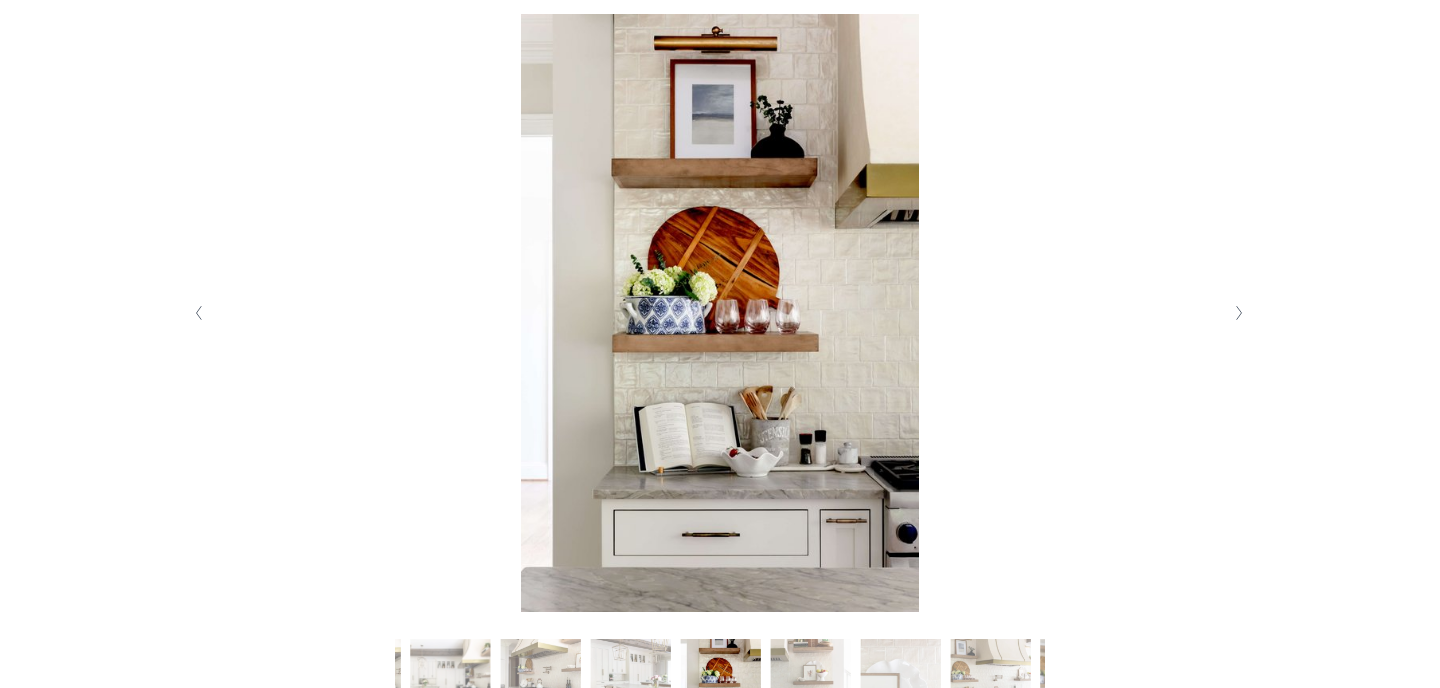 click on "Slide 13
Slide 13 (current slide)" at bounding box center (990, 679) 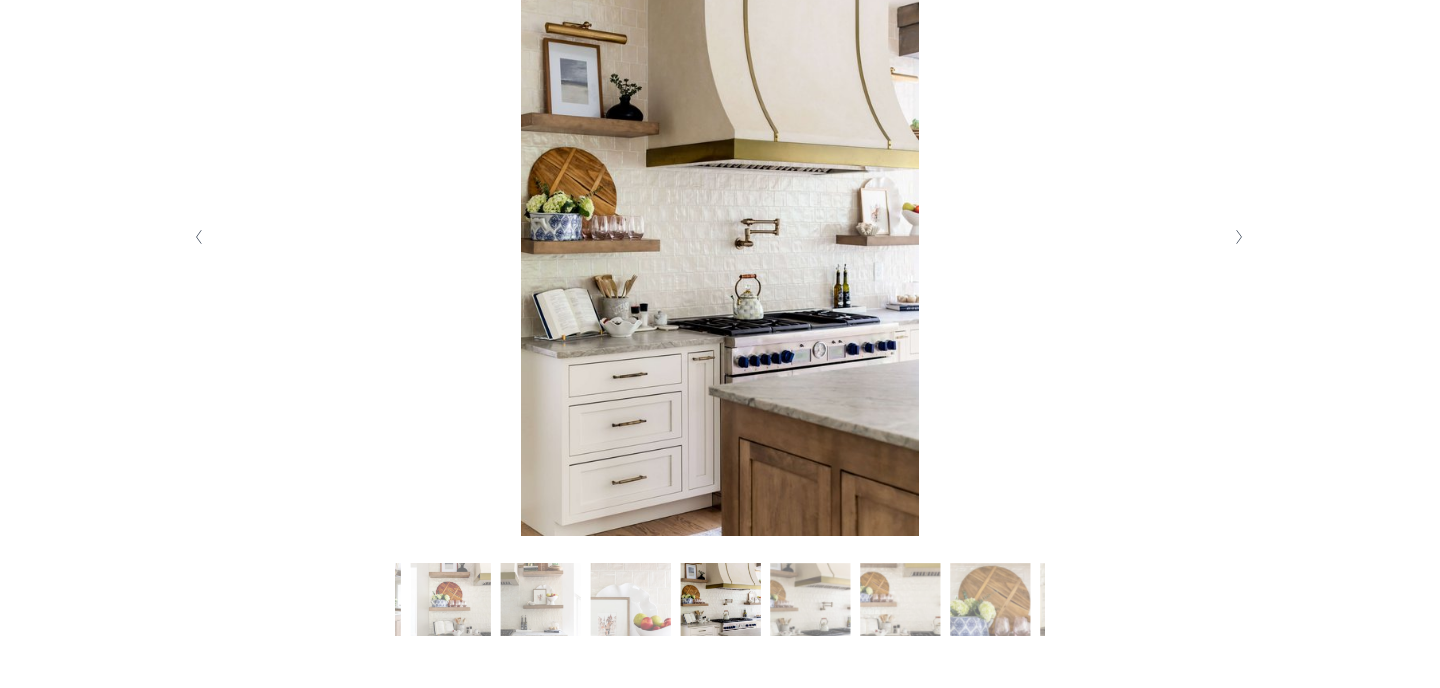 scroll, scrollTop: 519, scrollLeft: 0, axis: vertical 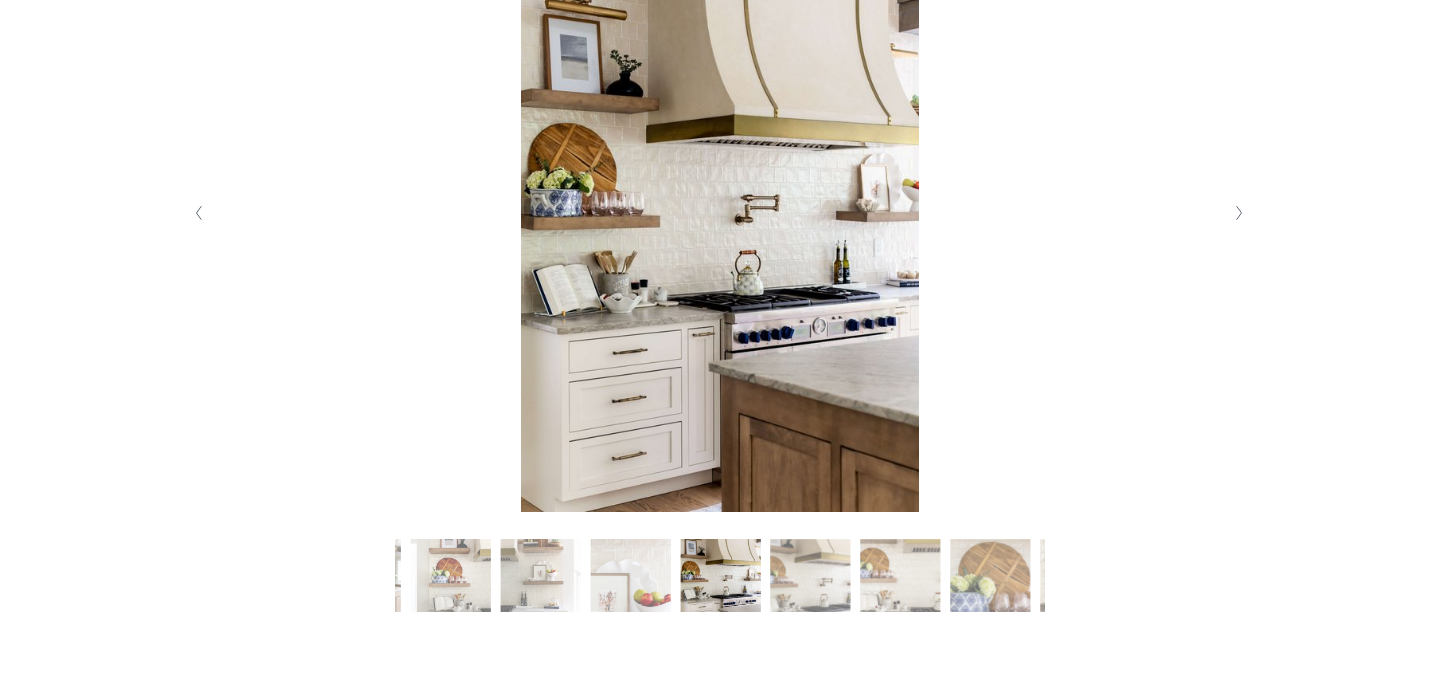 click on "Slide 16
Slide 16 (current slide)" at bounding box center [990, 579] 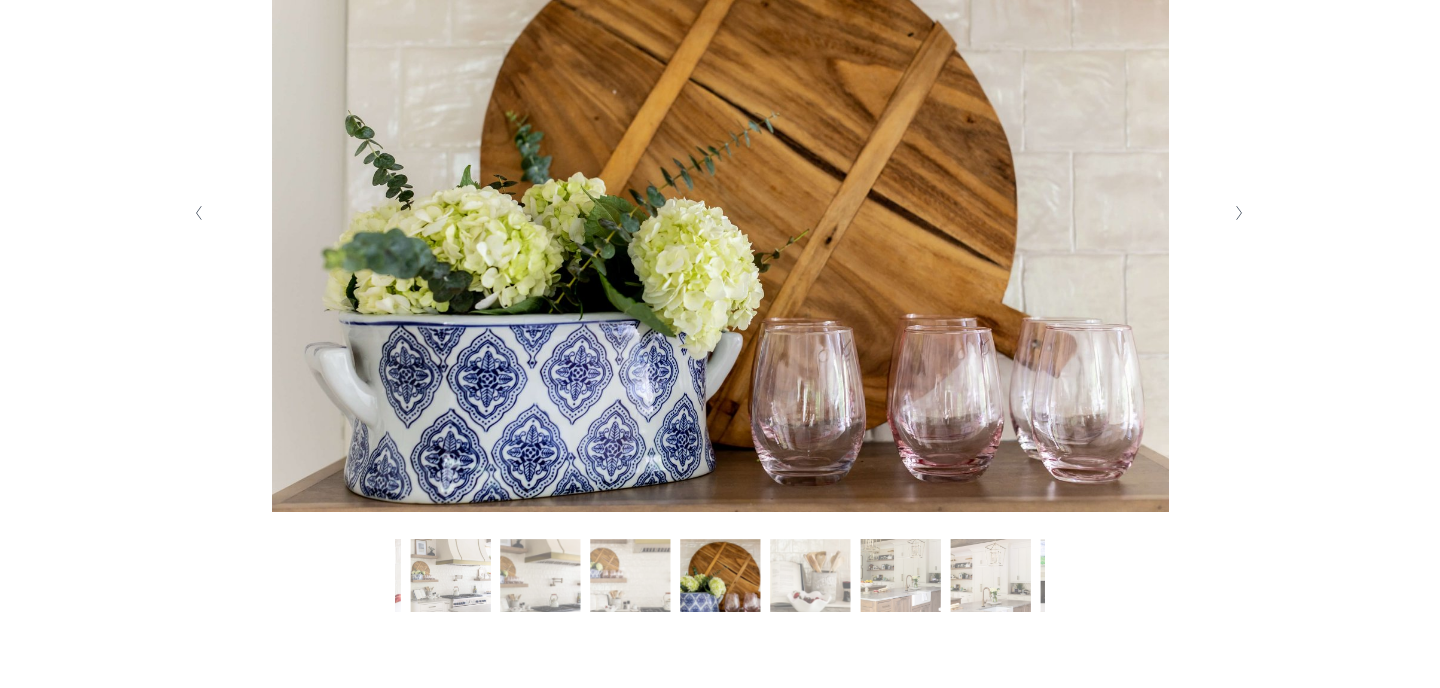 click on "Slide 19
Slide 19 (current slide)" at bounding box center (990, 579) 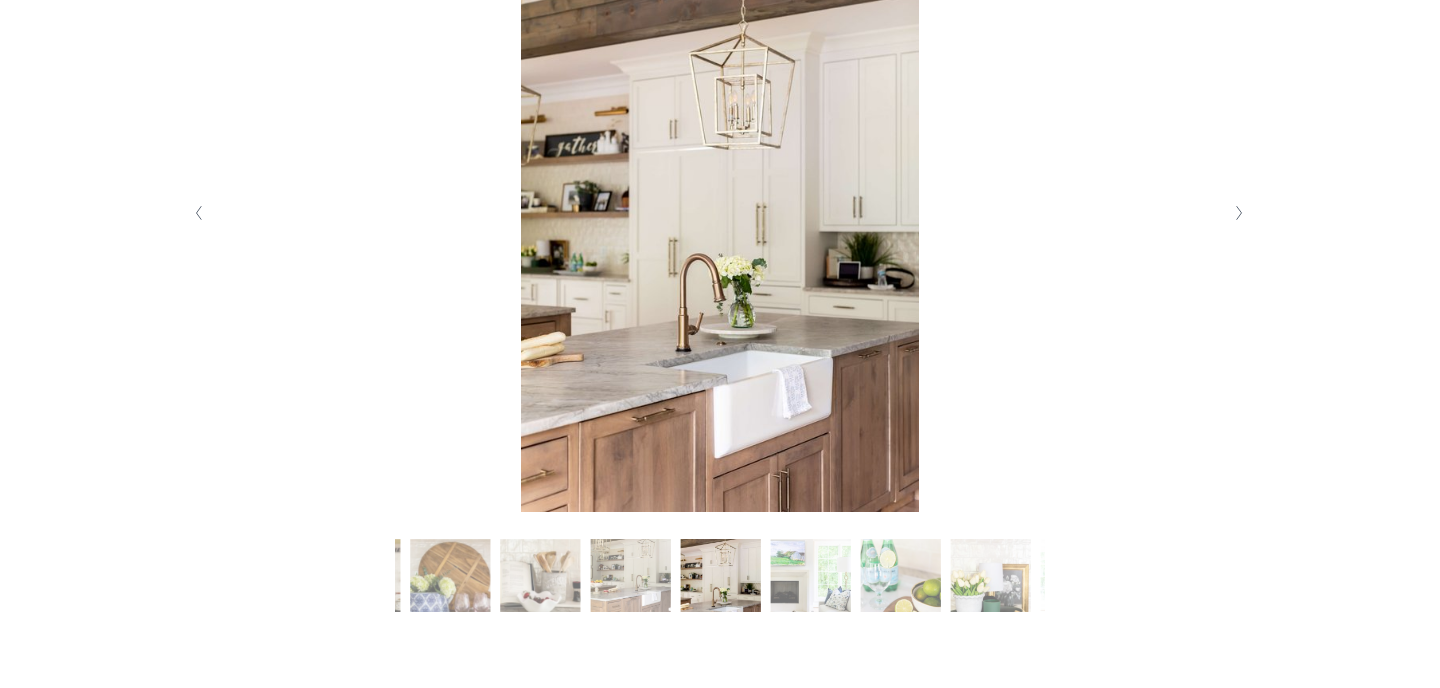 click on "Slide 22
Slide 22 (current slide)" at bounding box center (990, 579) 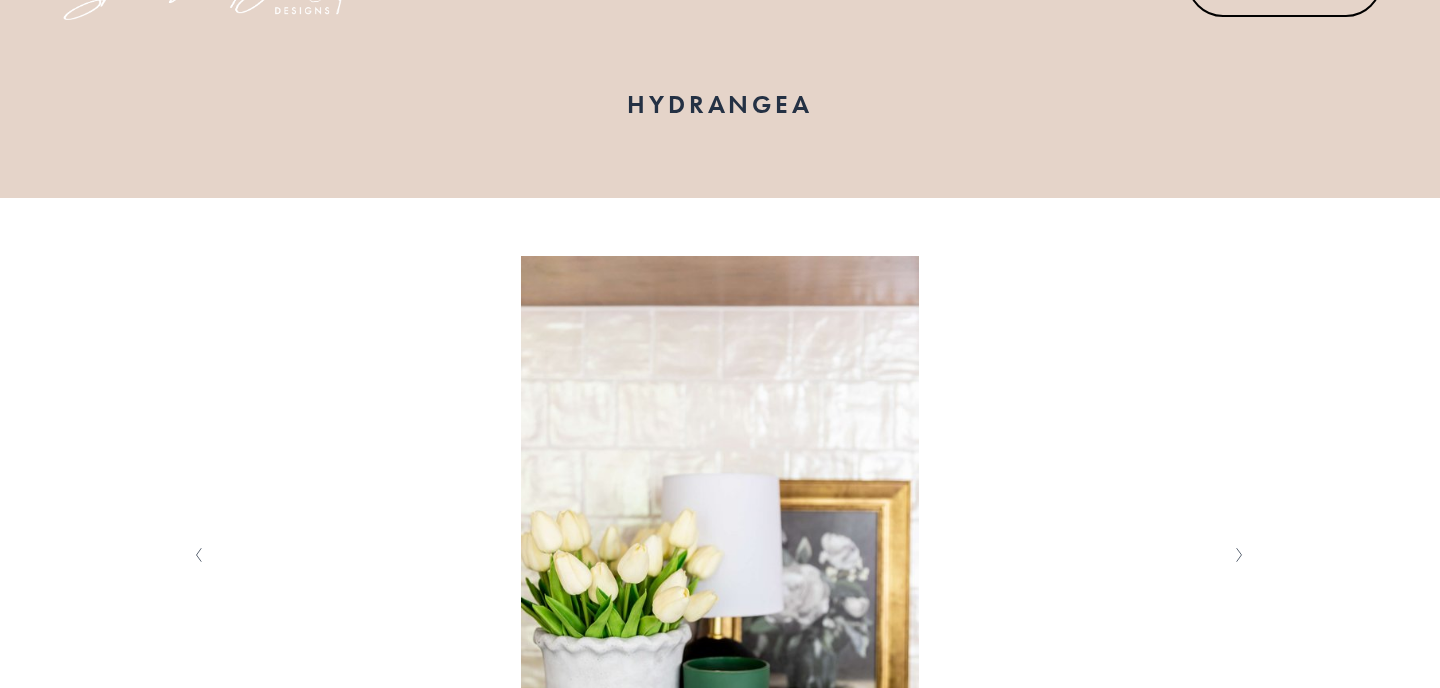 scroll, scrollTop: 0, scrollLeft: 0, axis: both 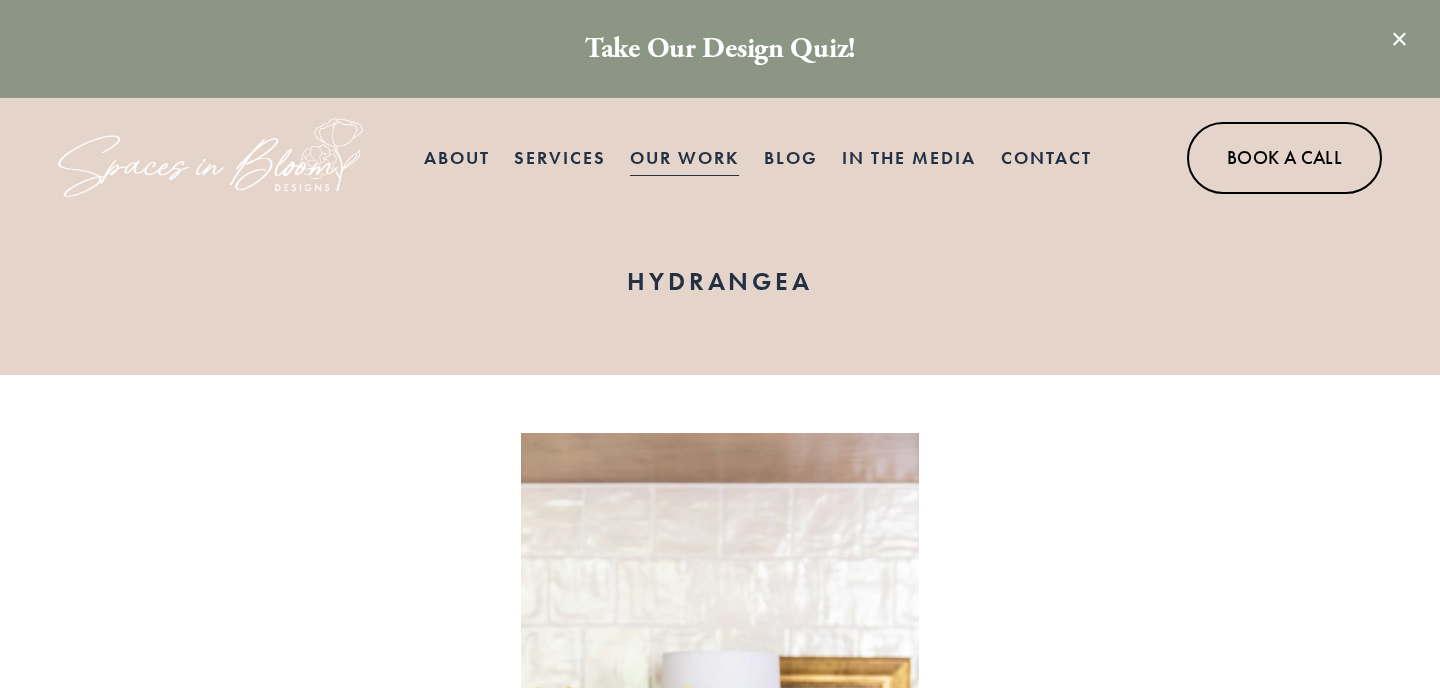 click on "Our Work" at bounding box center [684, 158] 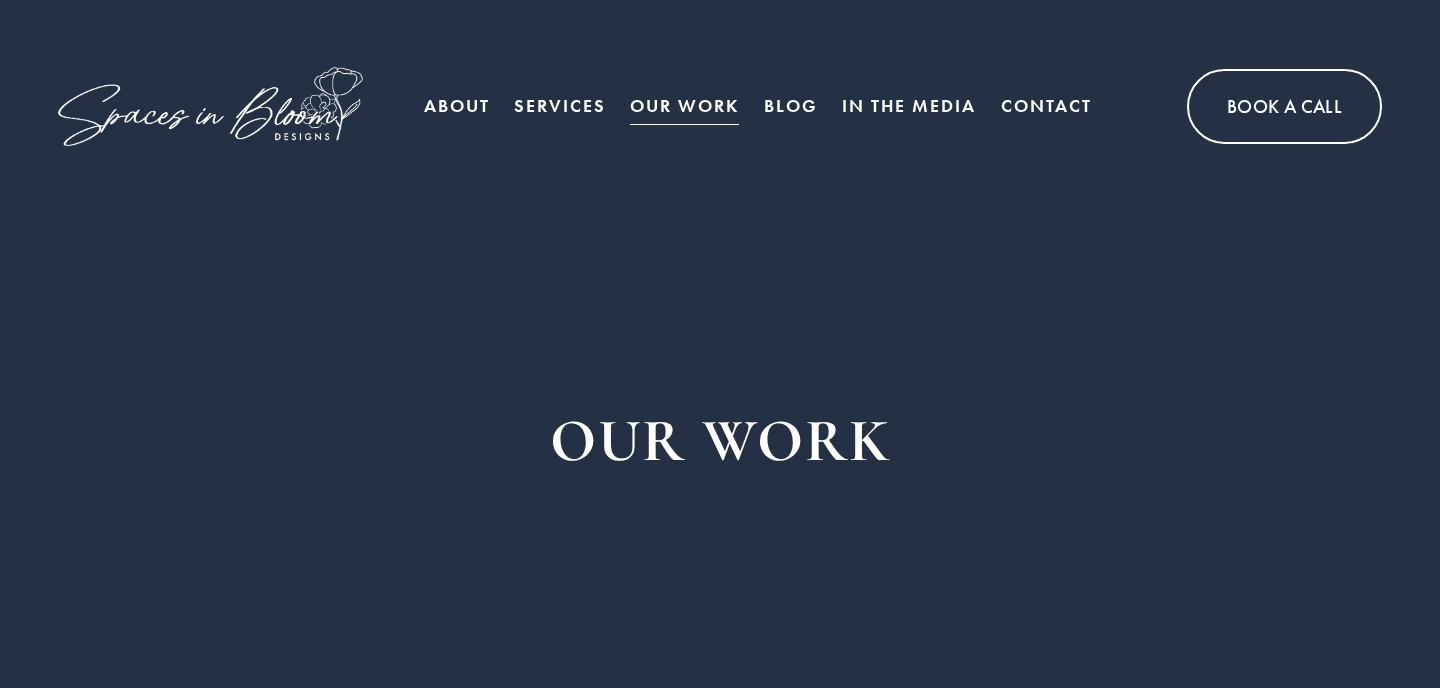 scroll, scrollTop: 0, scrollLeft: 0, axis: both 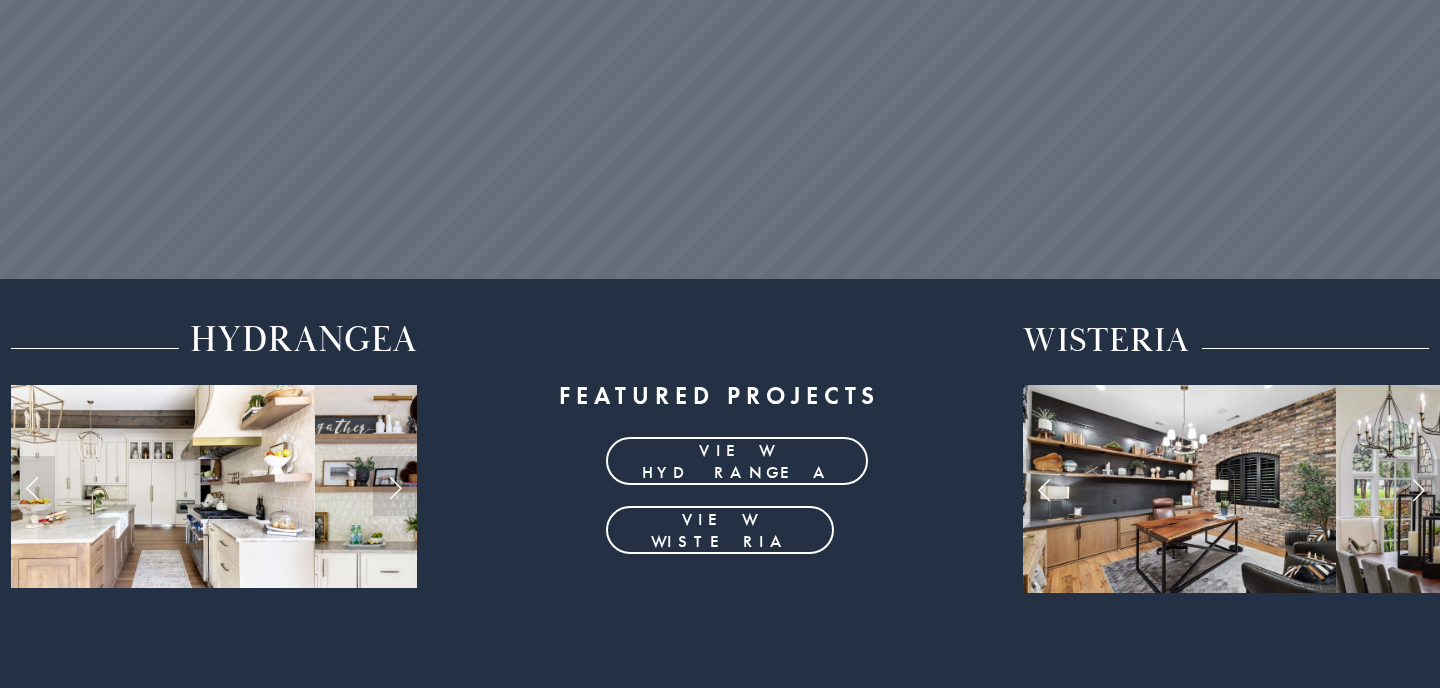 click on "view wisteria" at bounding box center [719, 530] 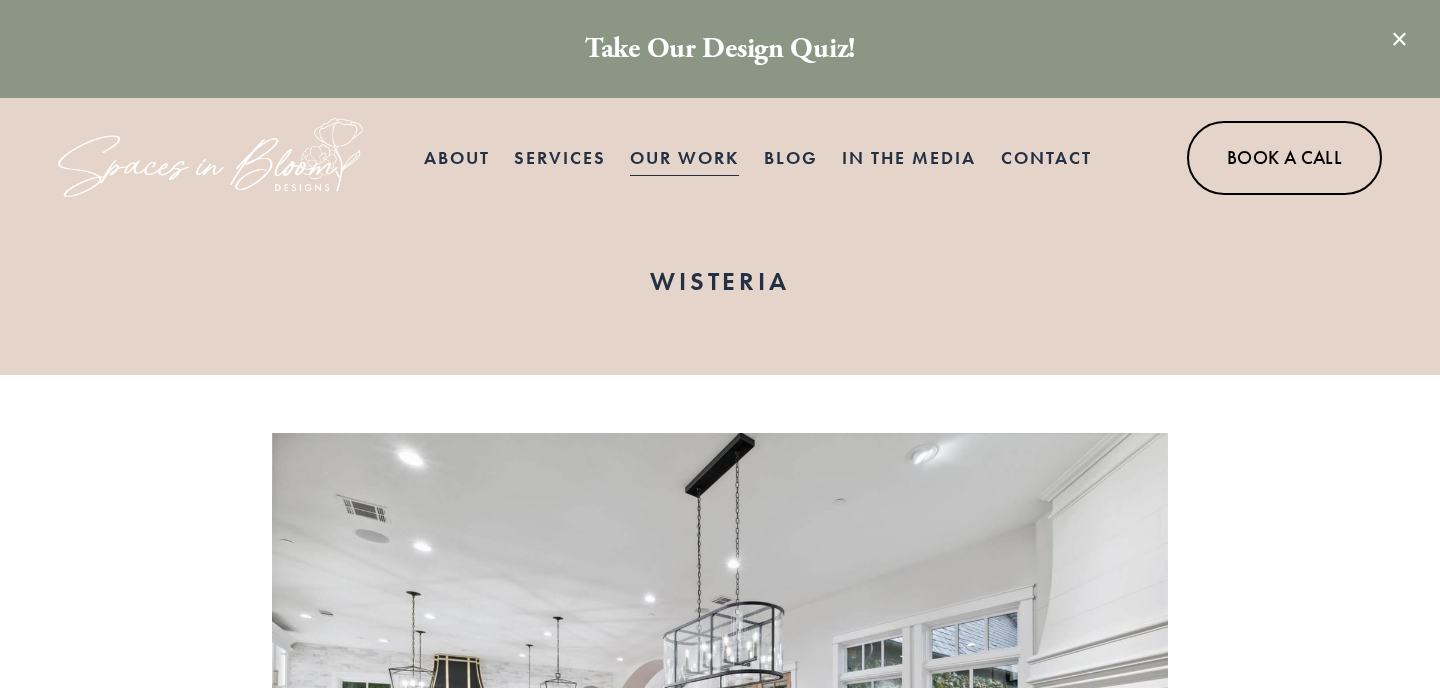 scroll, scrollTop: 0, scrollLeft: 0, axis: both 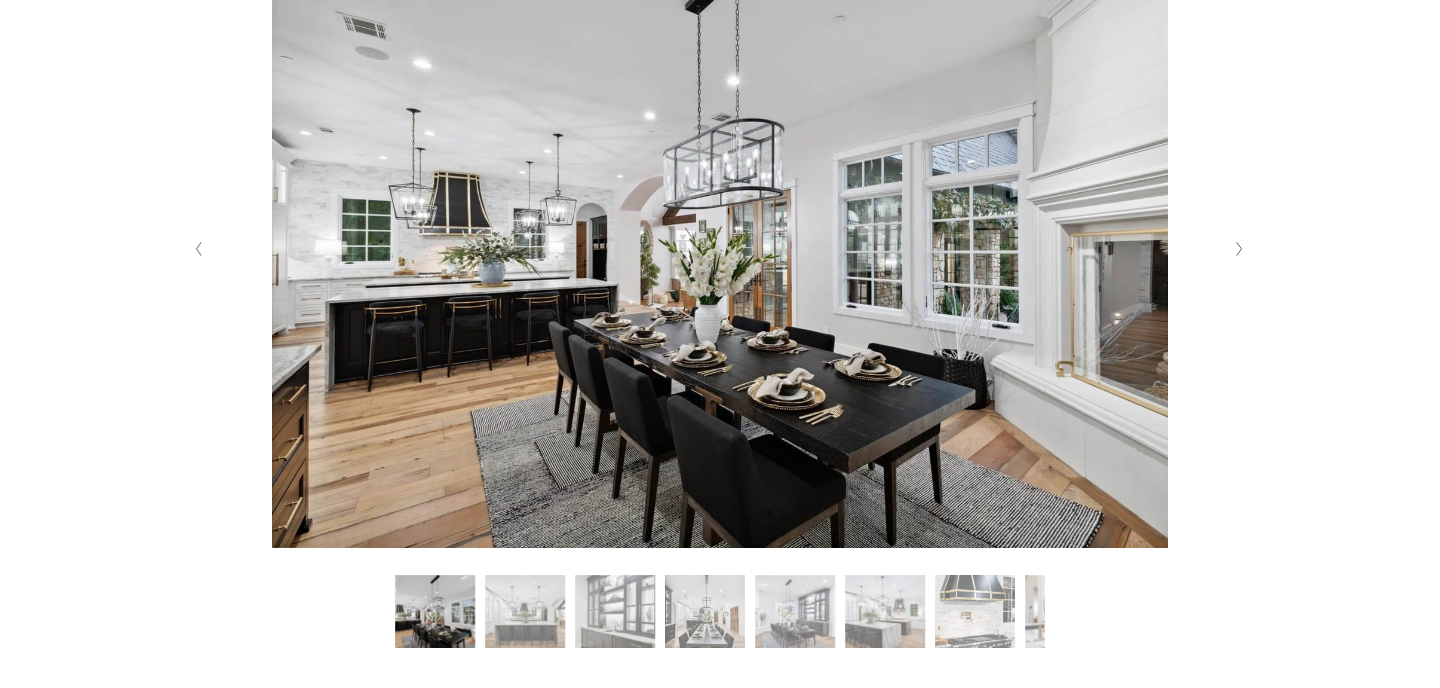 click on "Slide 2
Slide 2 (current slide)" at bounding box center (525, 615) 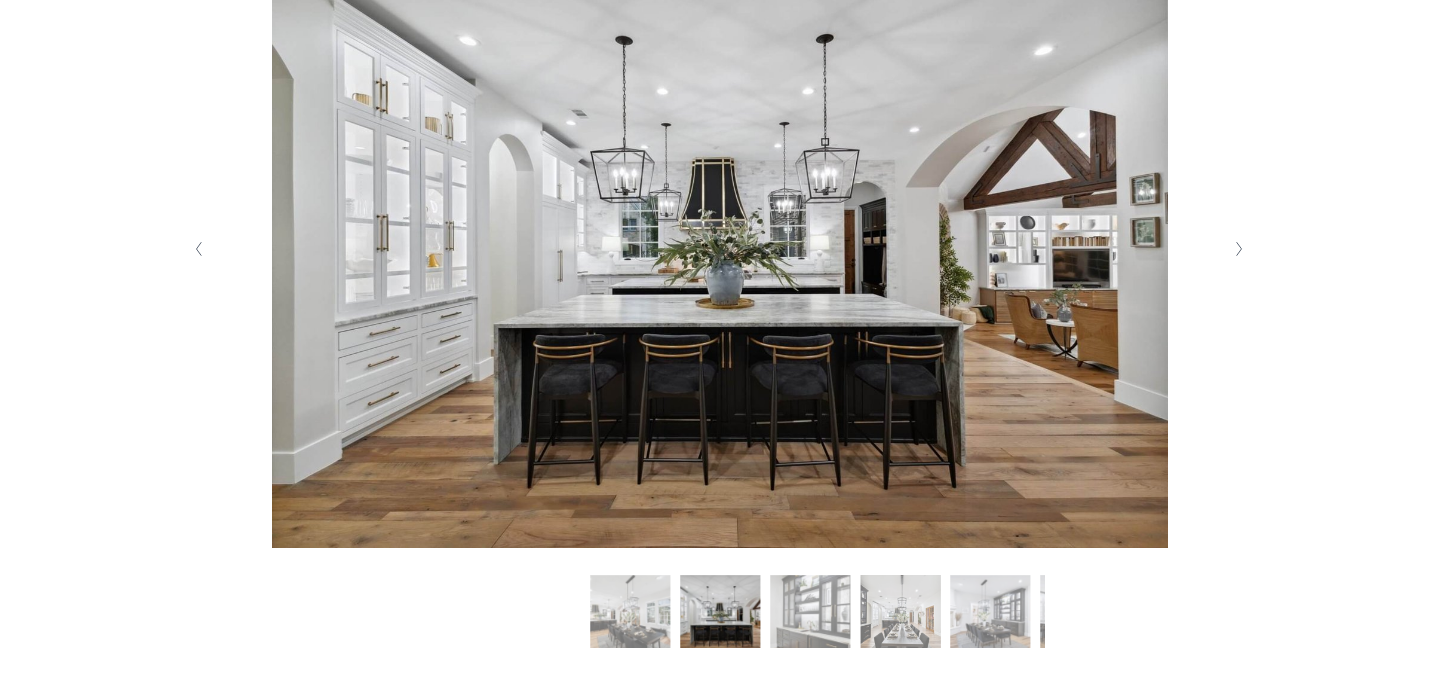 click on "Slide 3
Slide 3 (current slide)" at bounding box center (810, 615) 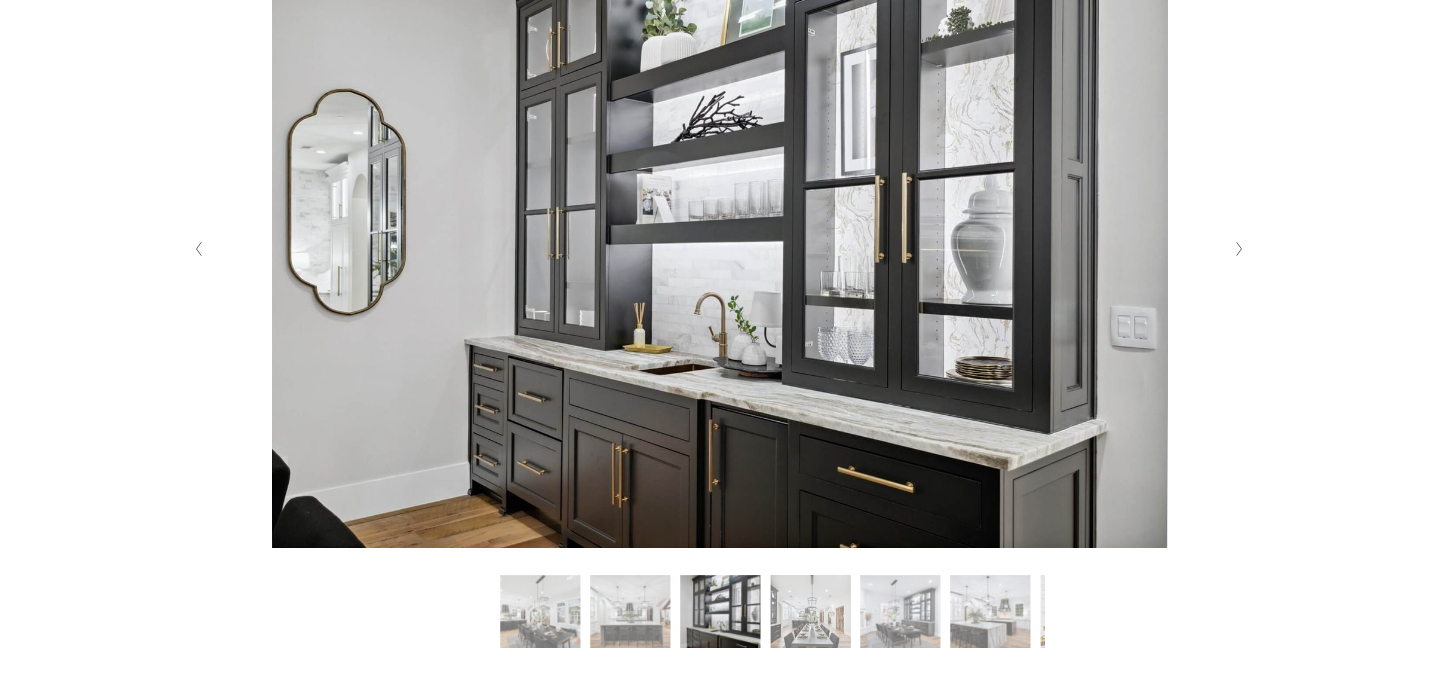 click on "Slide 4
Slide 4 (current slide)" at bounding box center [810, 615] 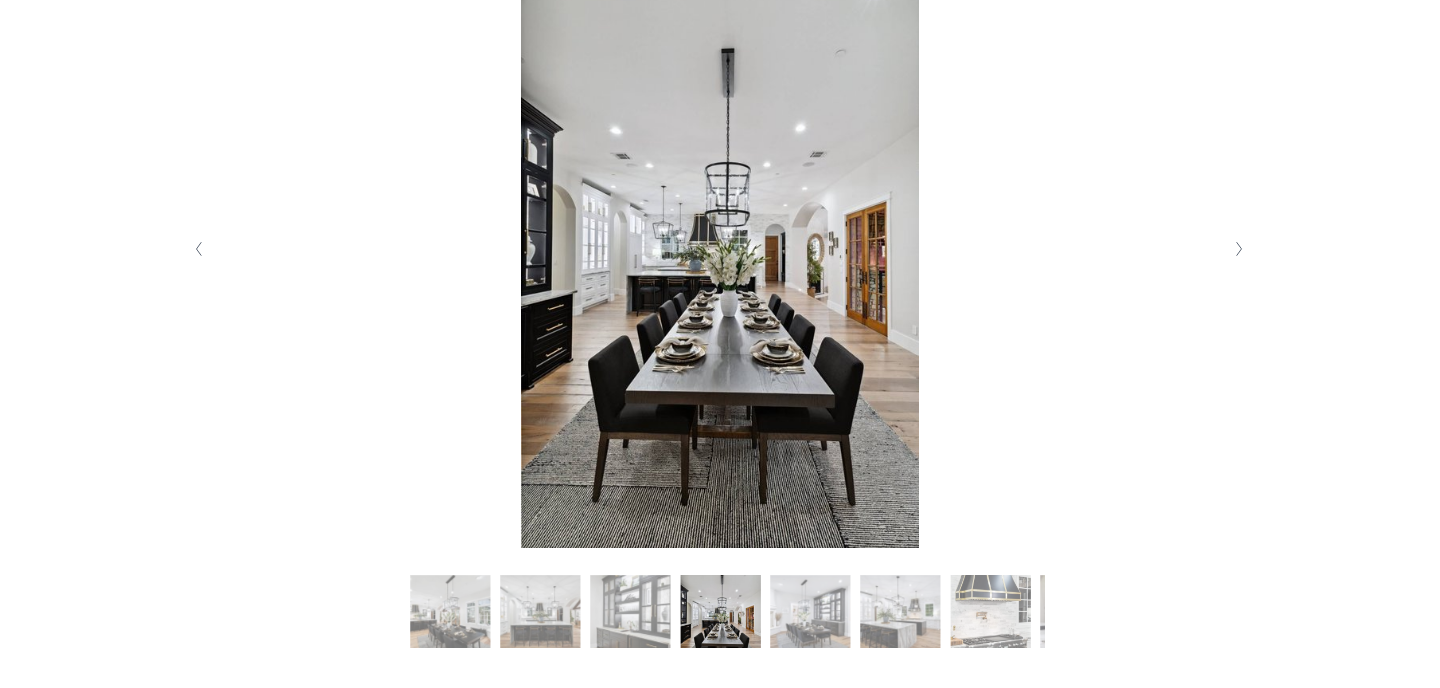 click on "Slide 6
Slide 6 (current slide)" at bounding box center [900, 615] 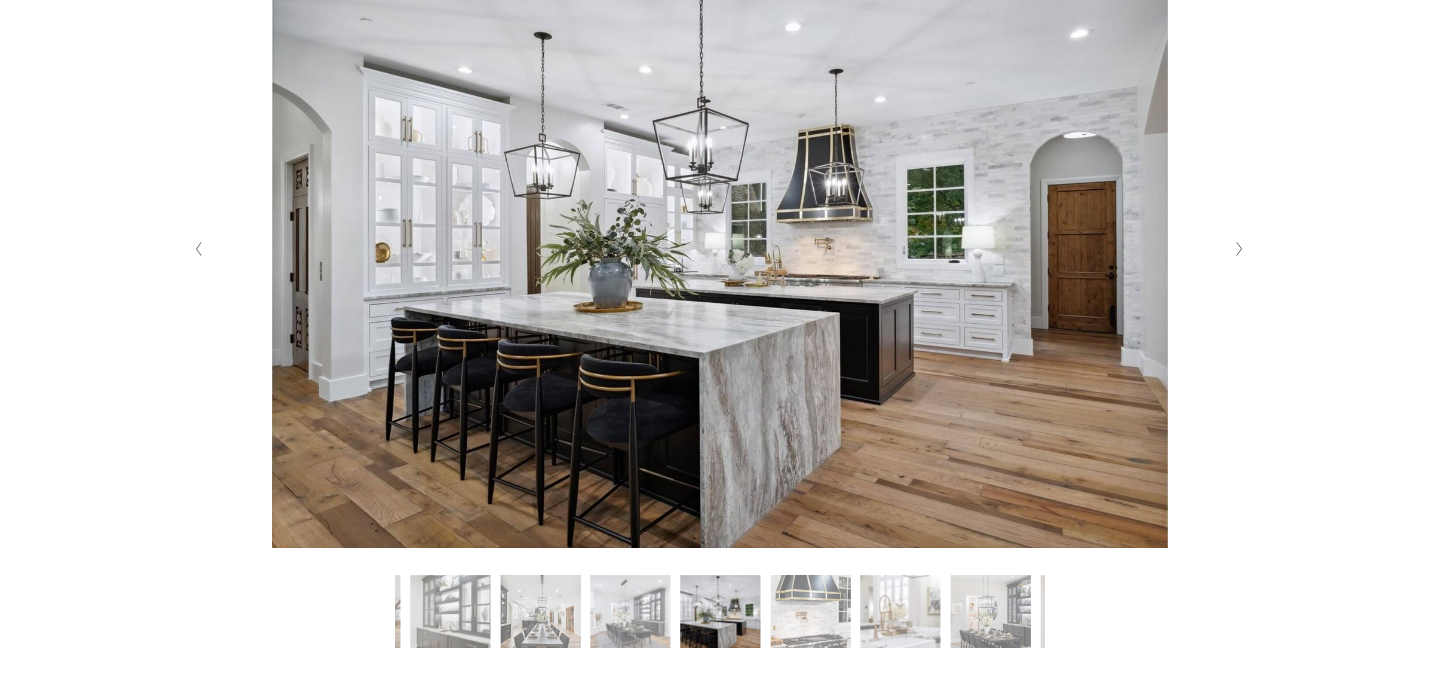 click on "Slide 8
Slide 8 (current slide)" at bounding box center [900, 615] 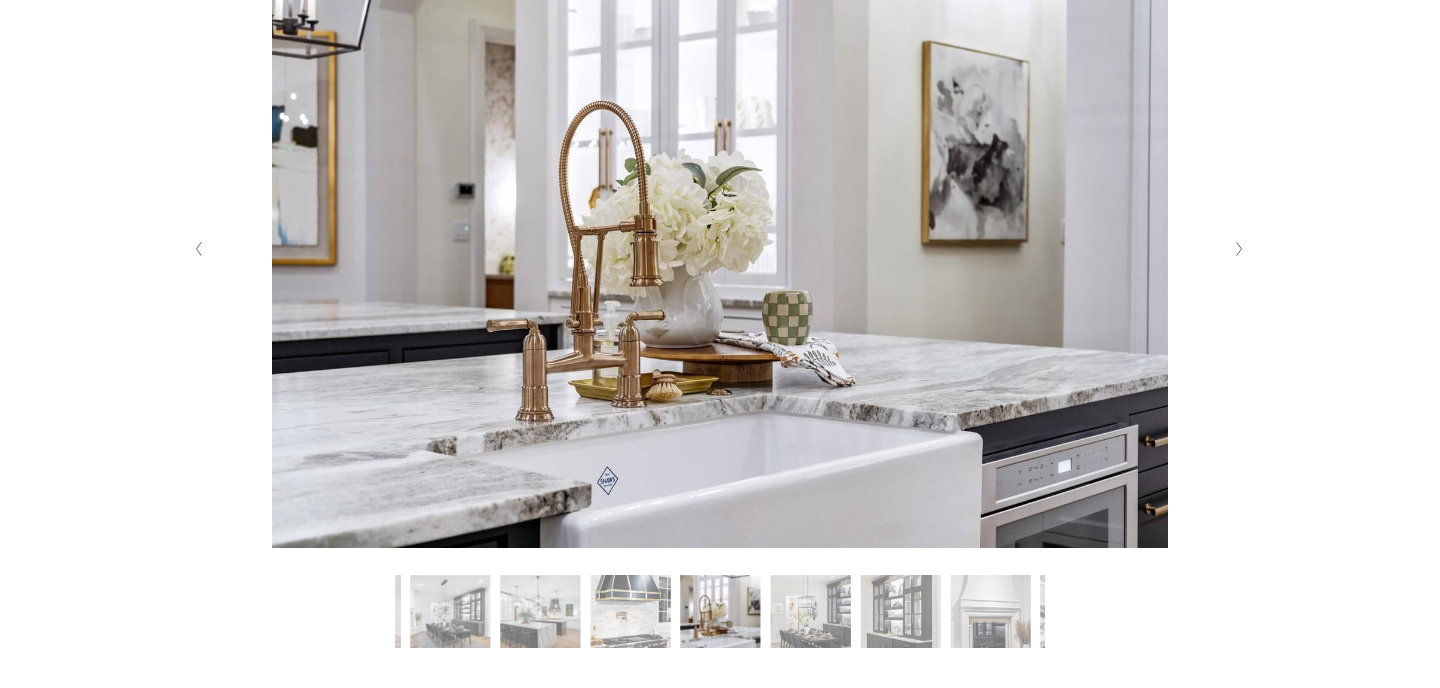 click on "Slide 10
Slide 10 (current slide)" at bounding box center (900, 615) 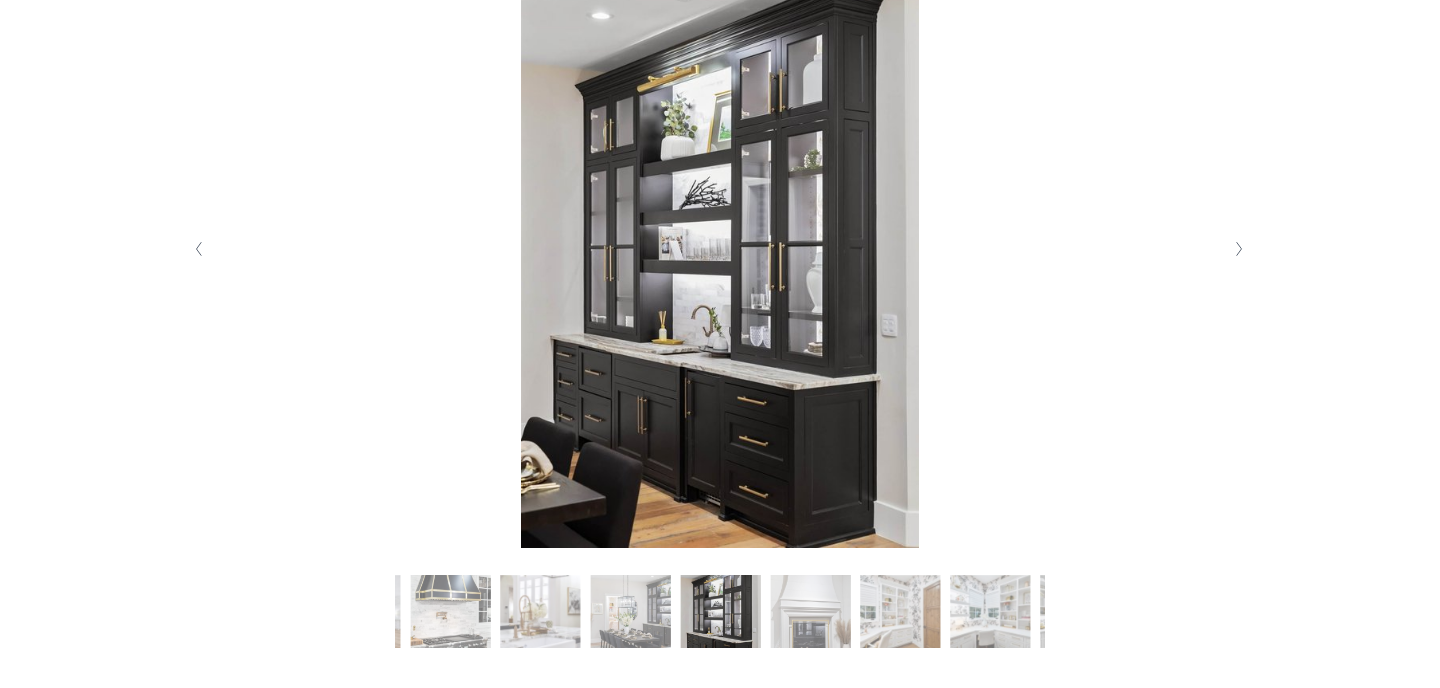 click on "Slide 13
Slide 13 (current slide)" at bounding box center [990, 615] 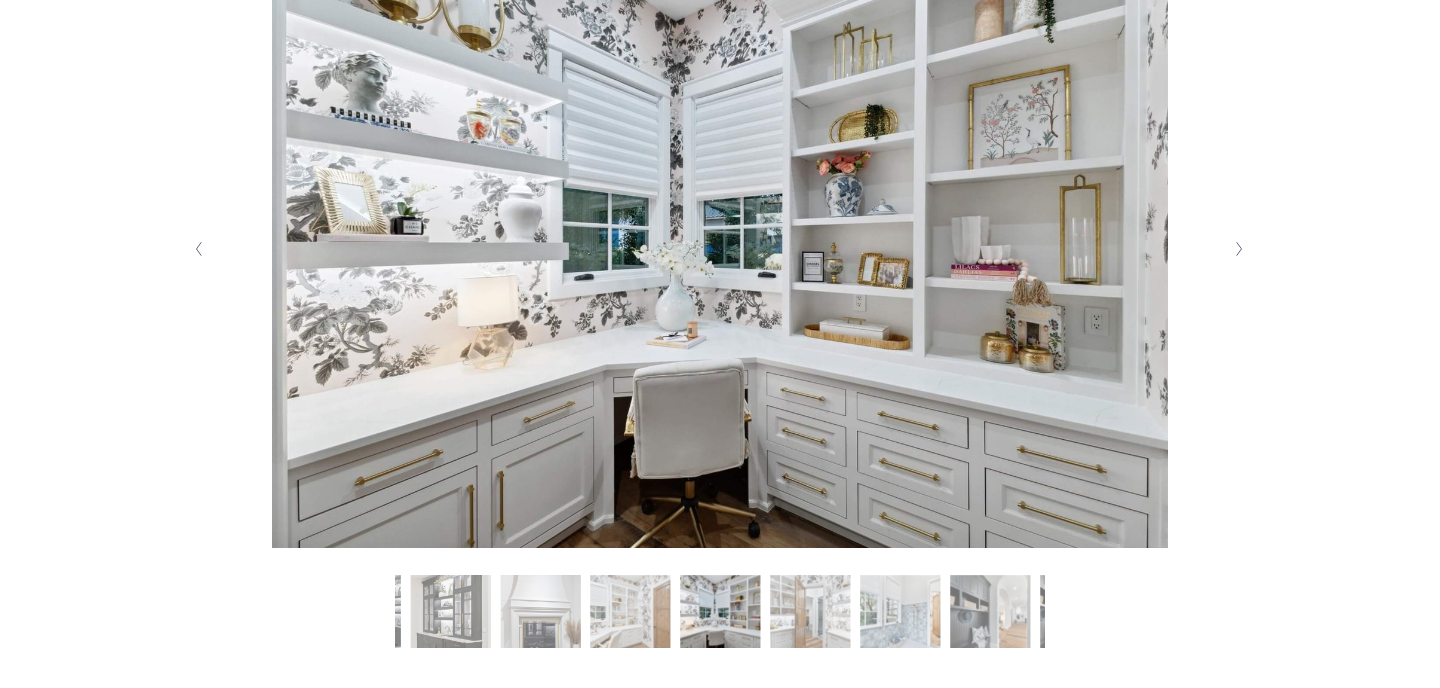 click on "Slide 16
Slide 16 (current slide)" at bounding box center [990, 615] 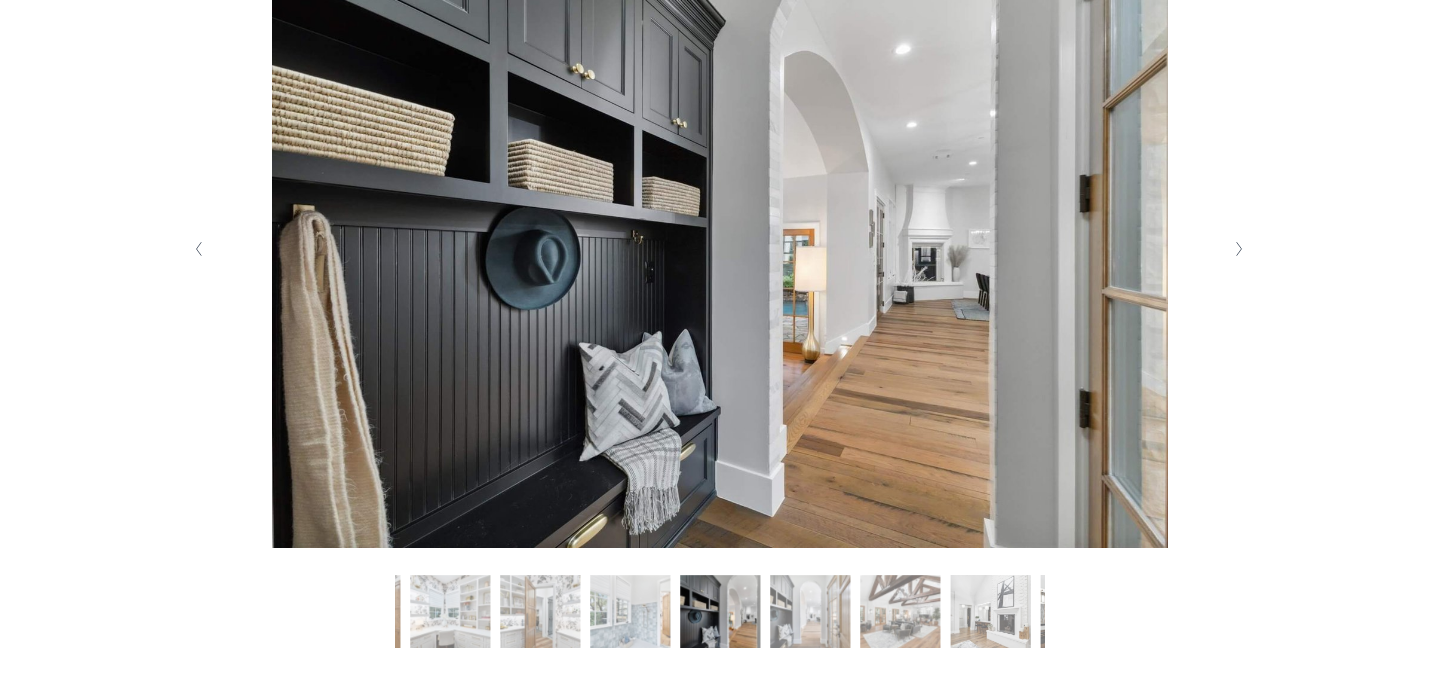 click on "Slide 19
Slide 19 (current slide)" at bounding box center (990, 615) 